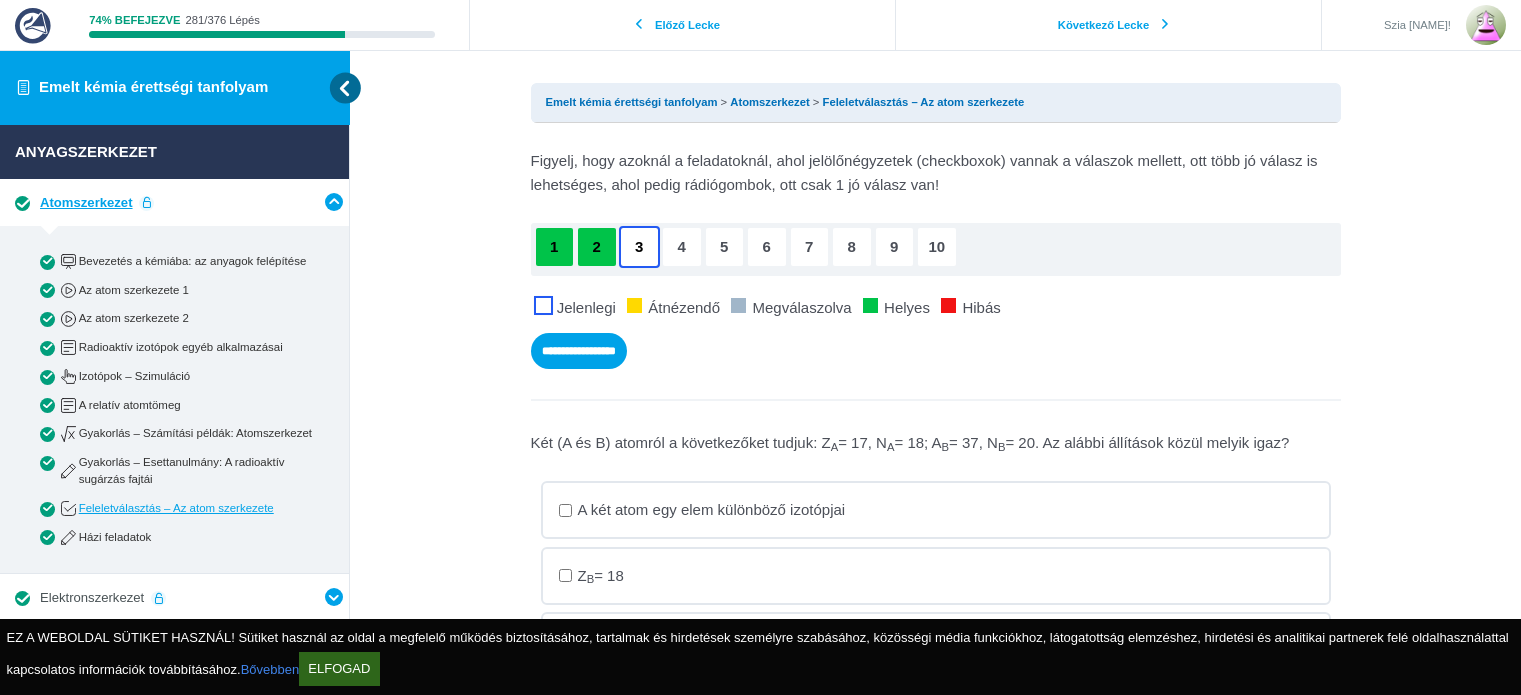 scroll, scrollTop: 330, scrollLeft: 0, axis: vertical 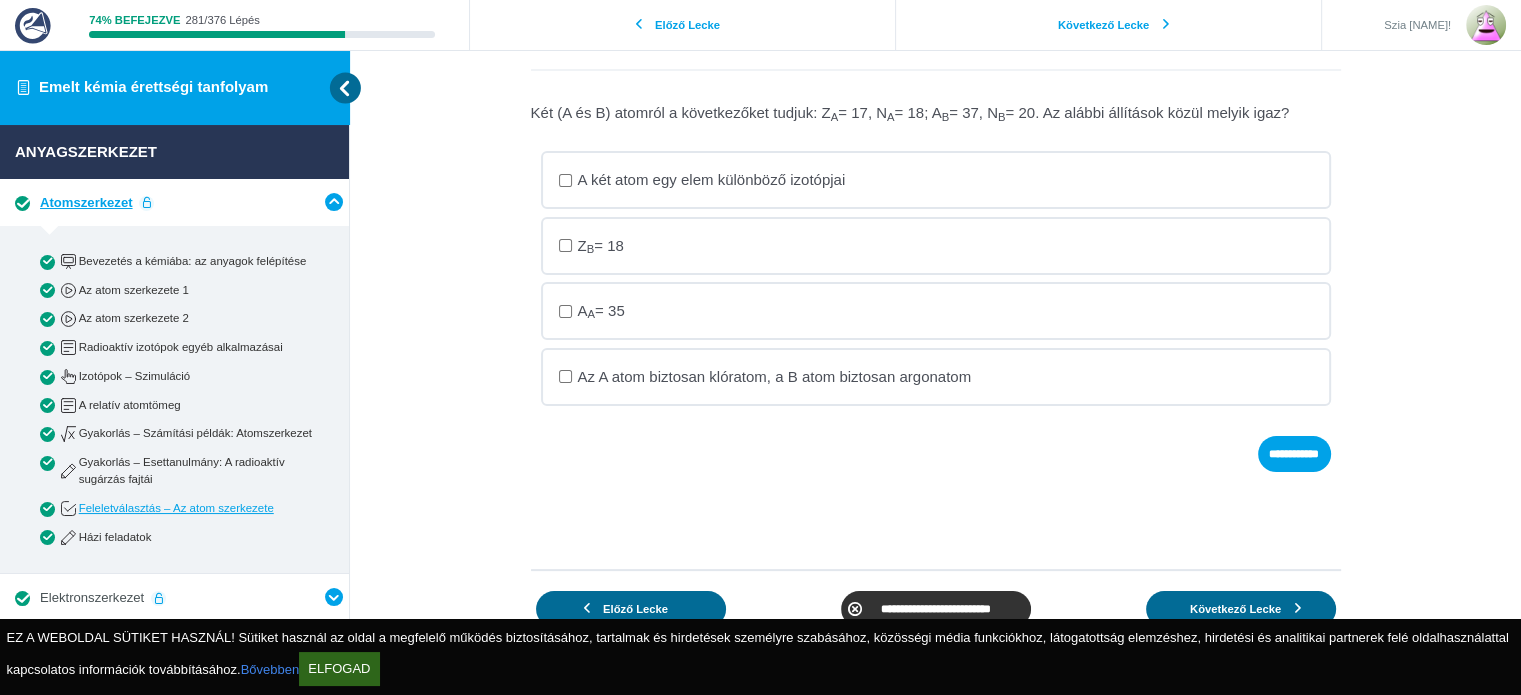 click on "A két atom egy elem különböző izotópjai" at bounding box center [0, 0] 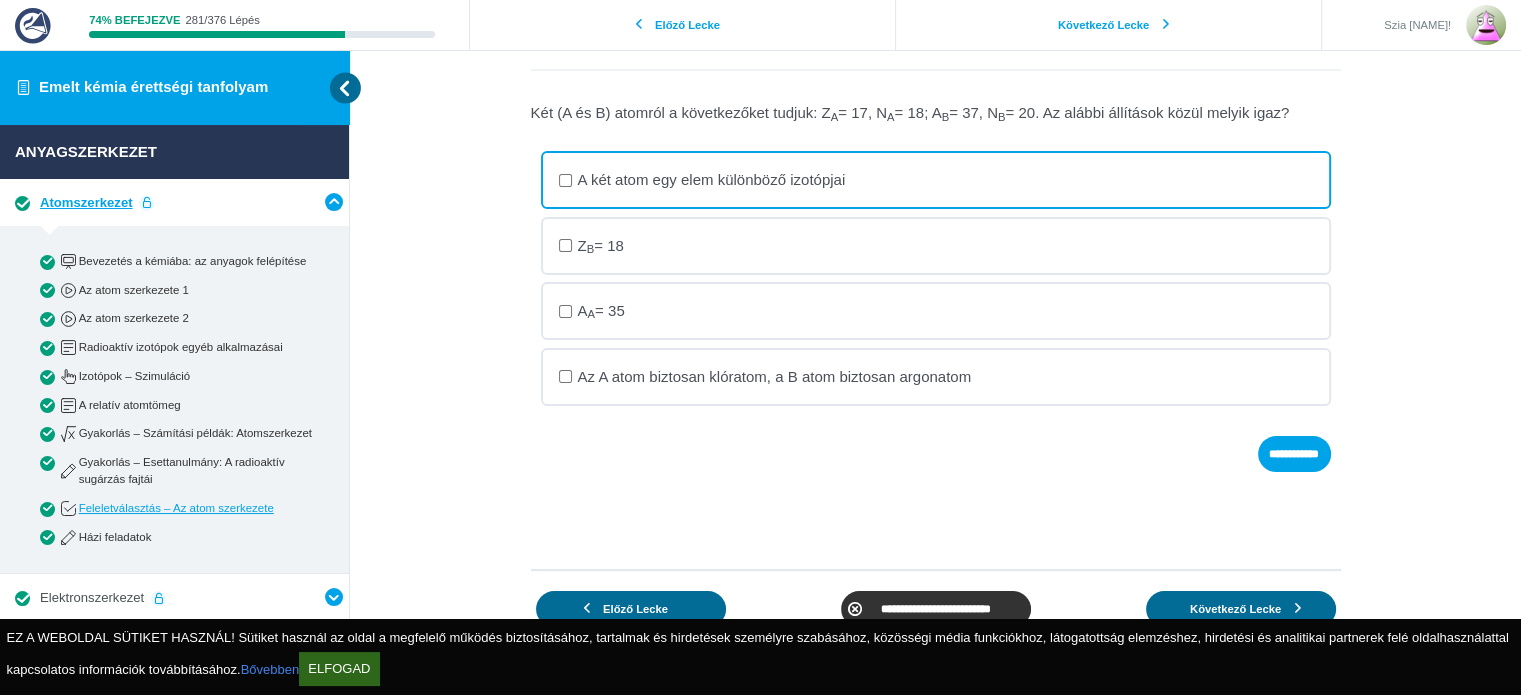 click on "A A  = 35" at bounding box center [0, 0] 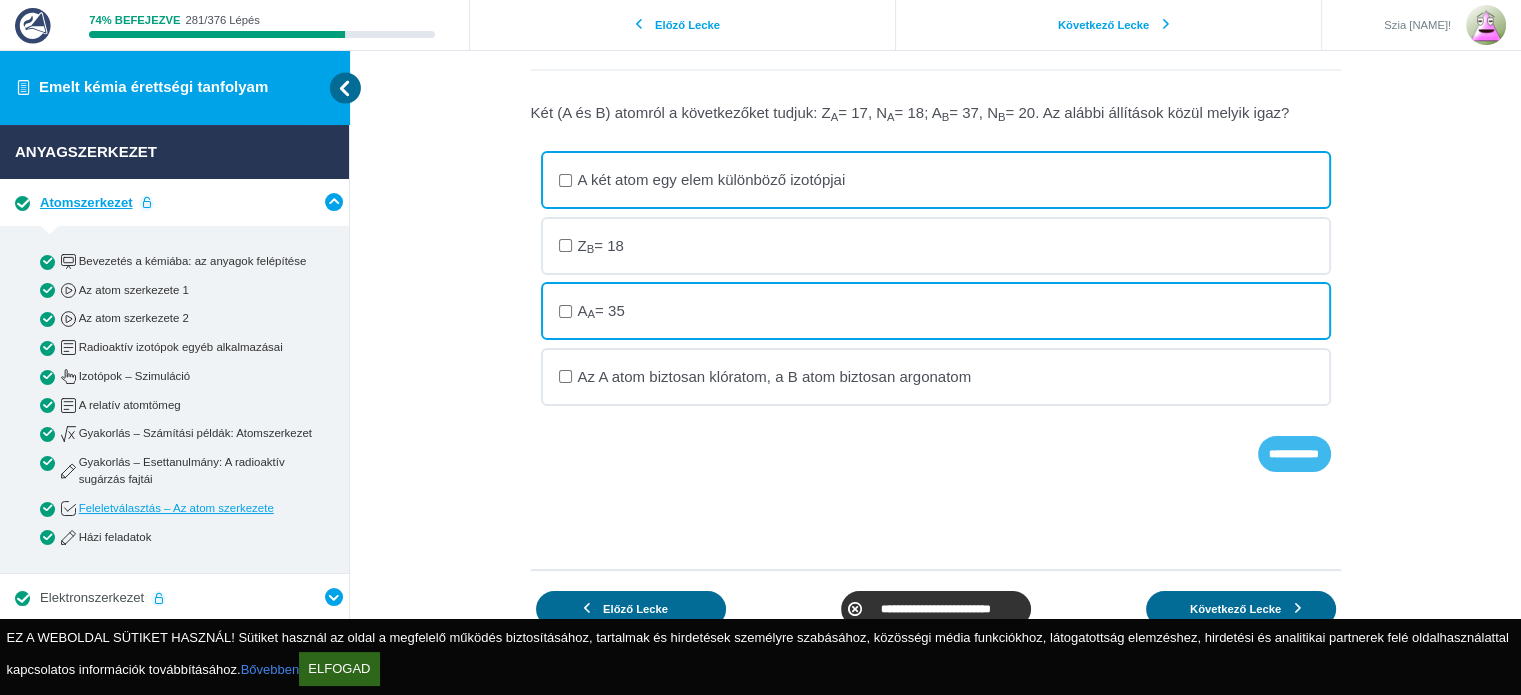 click on "**********" at bounding box center [0, 0] 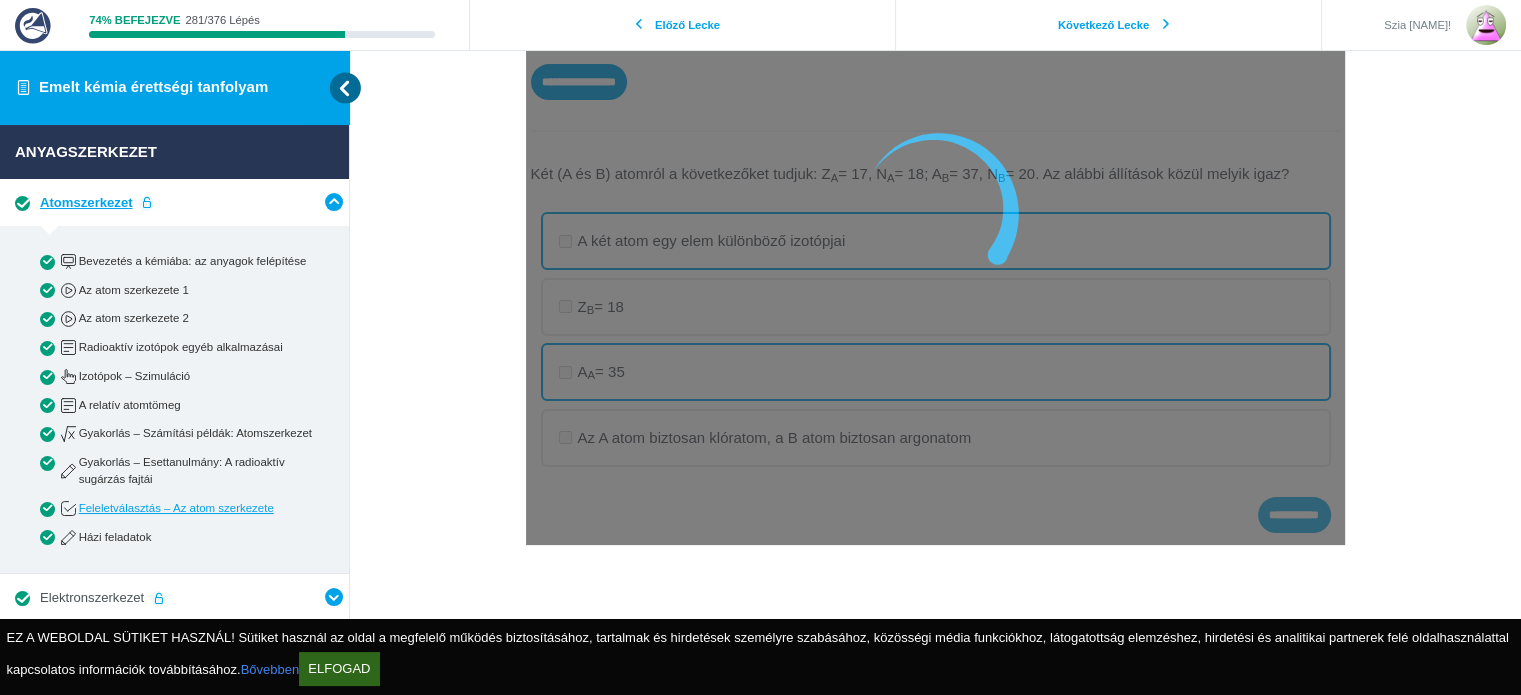 scroll, scrollTop: 268, scrollLeft: 0, axis: vertical 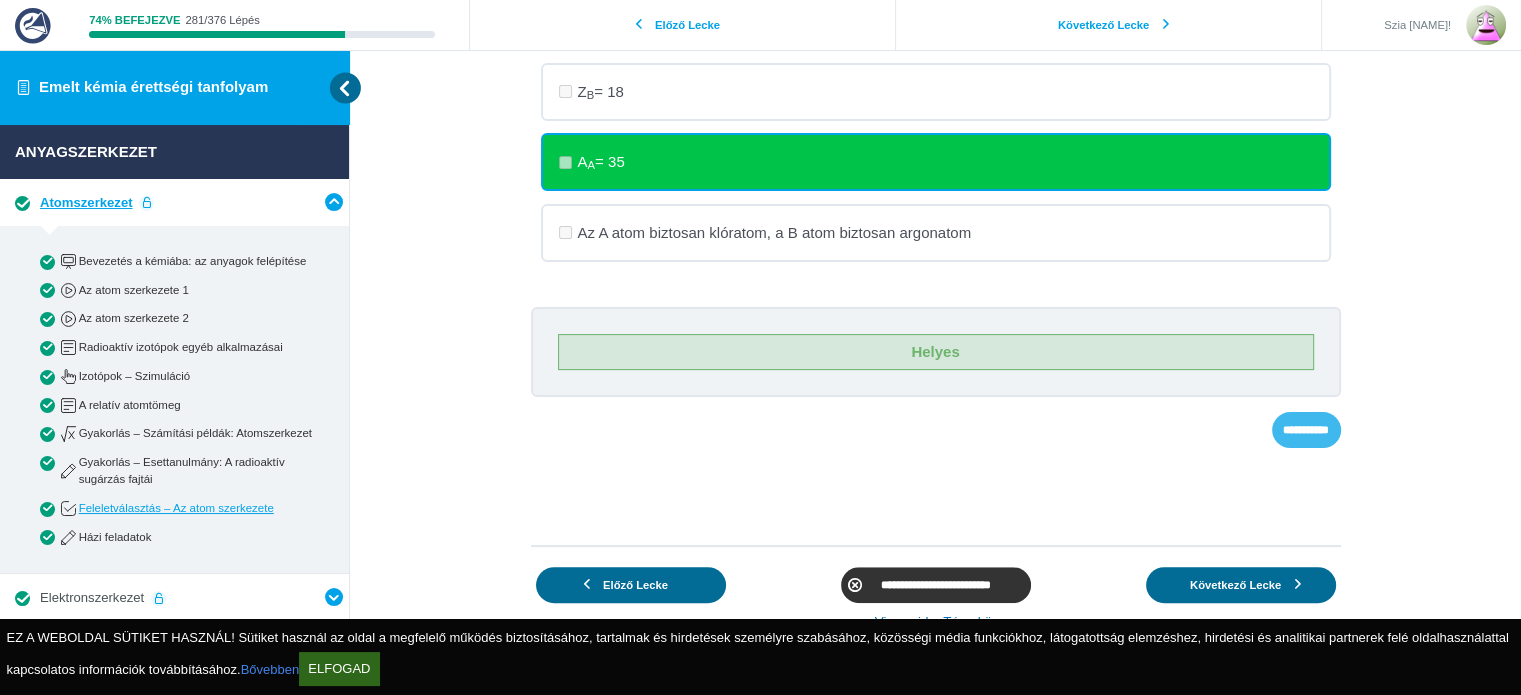 click on "**********" at bounding box center [0, 0] 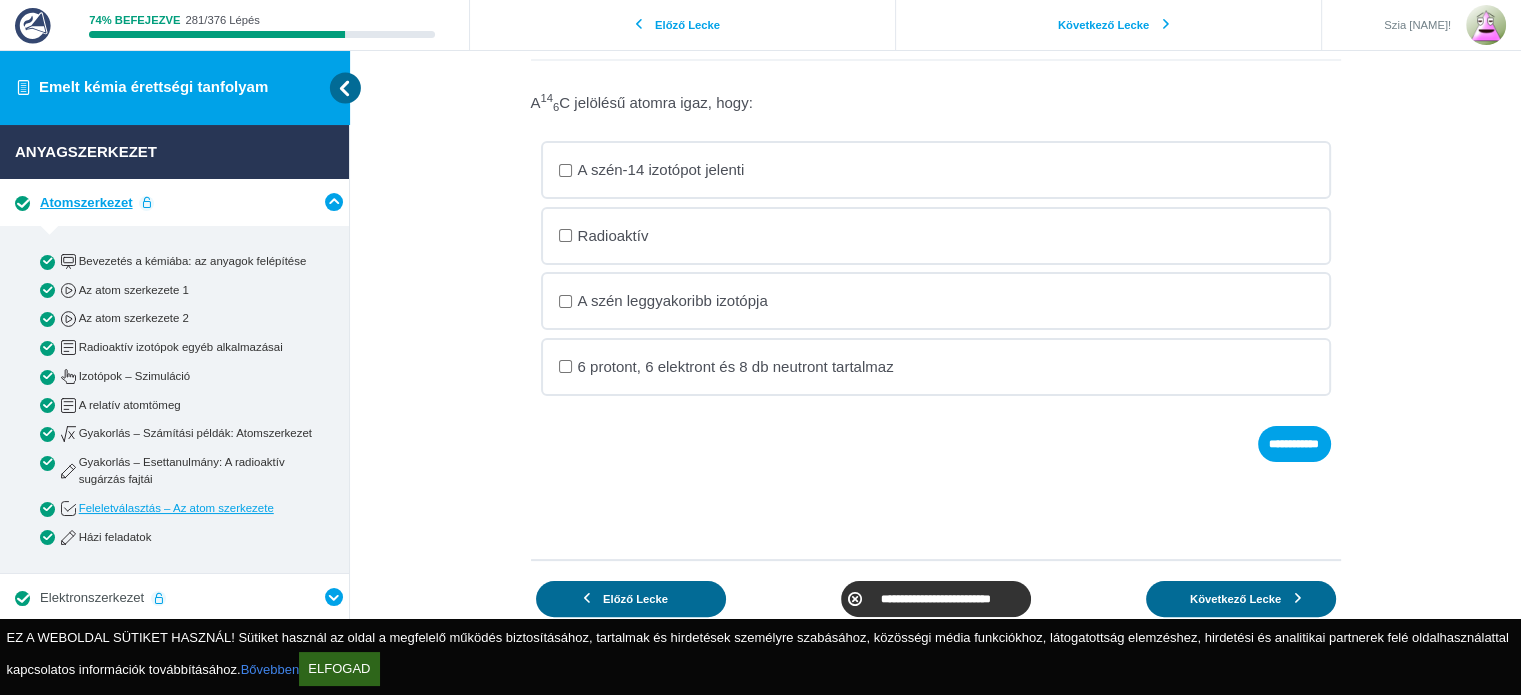 scroll, scrollTop: 330, scrollLeft: 0, axis: vertical 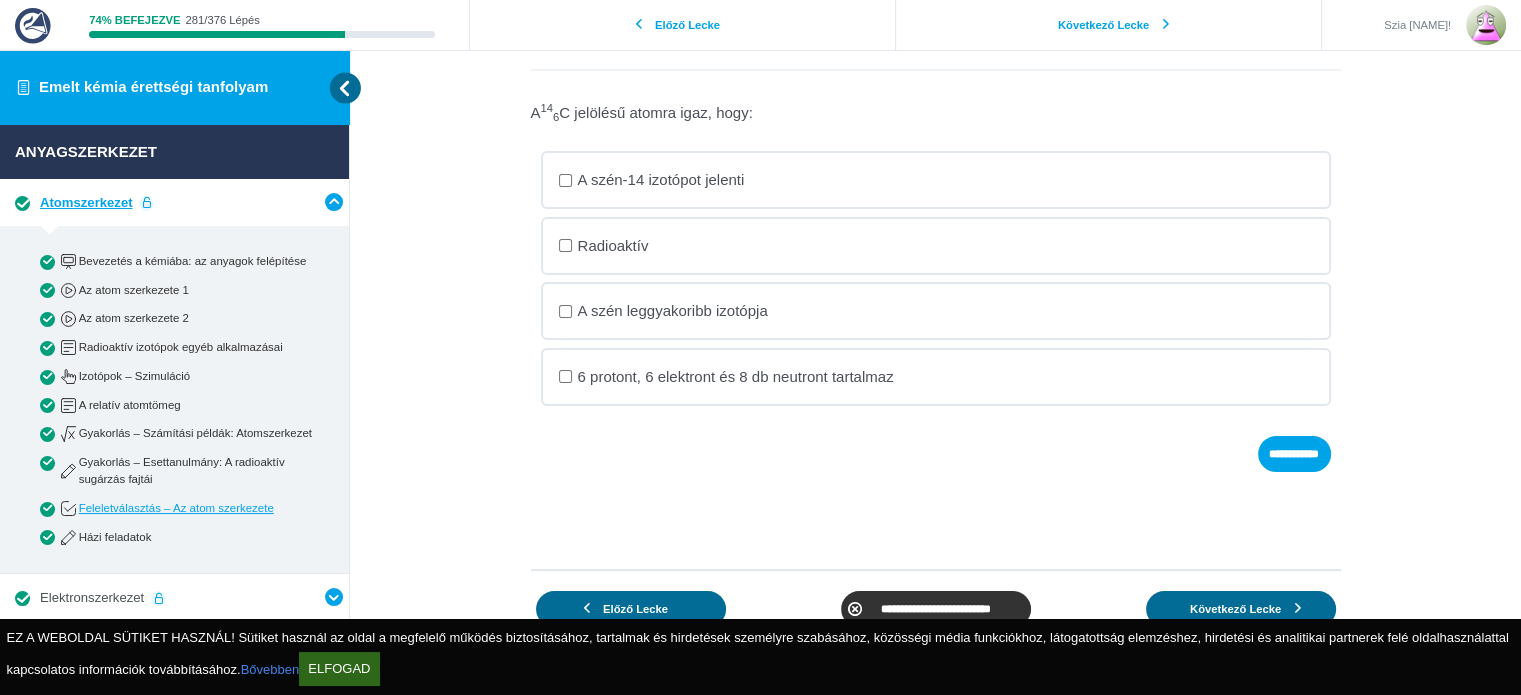 click on "A szén-14 izotópot jelenti" at bounding box center (0, 0) 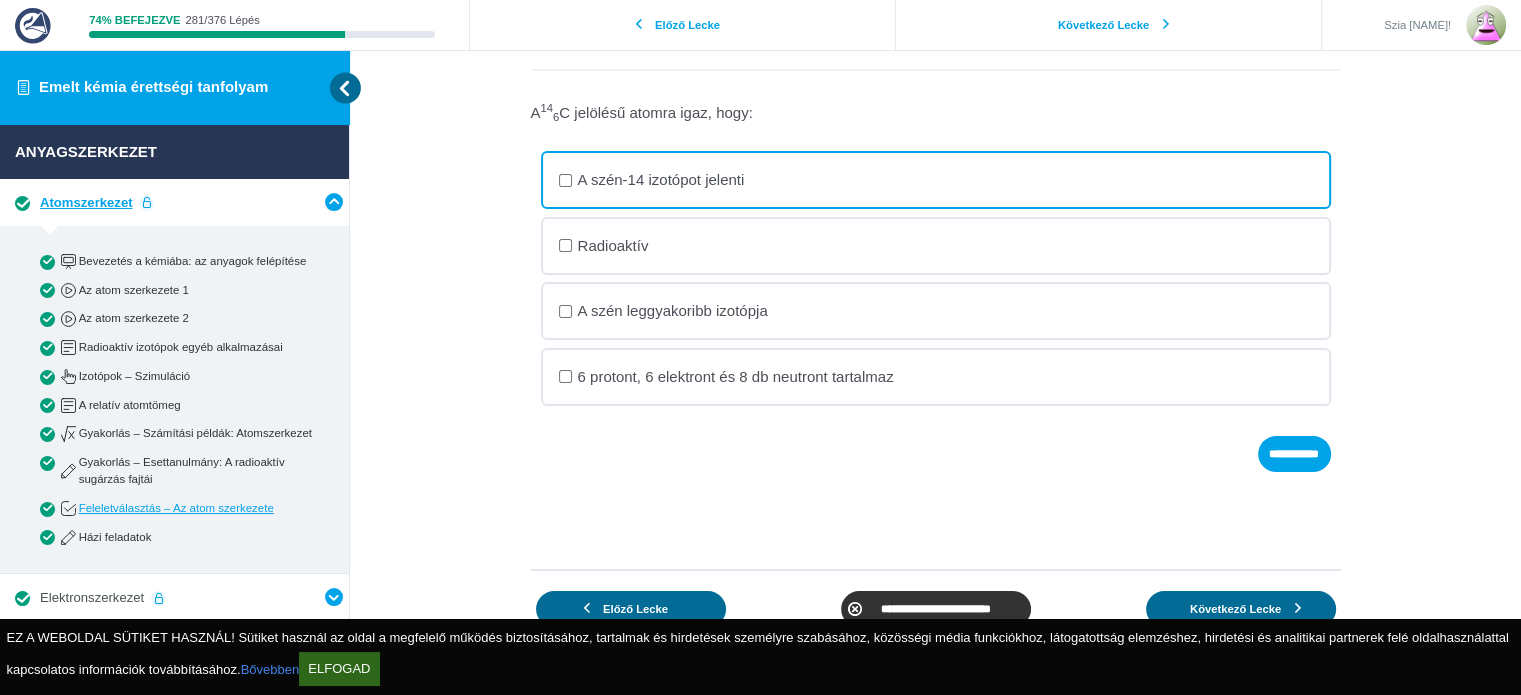click on "Radioaktív" at bounding box center (0, 0) 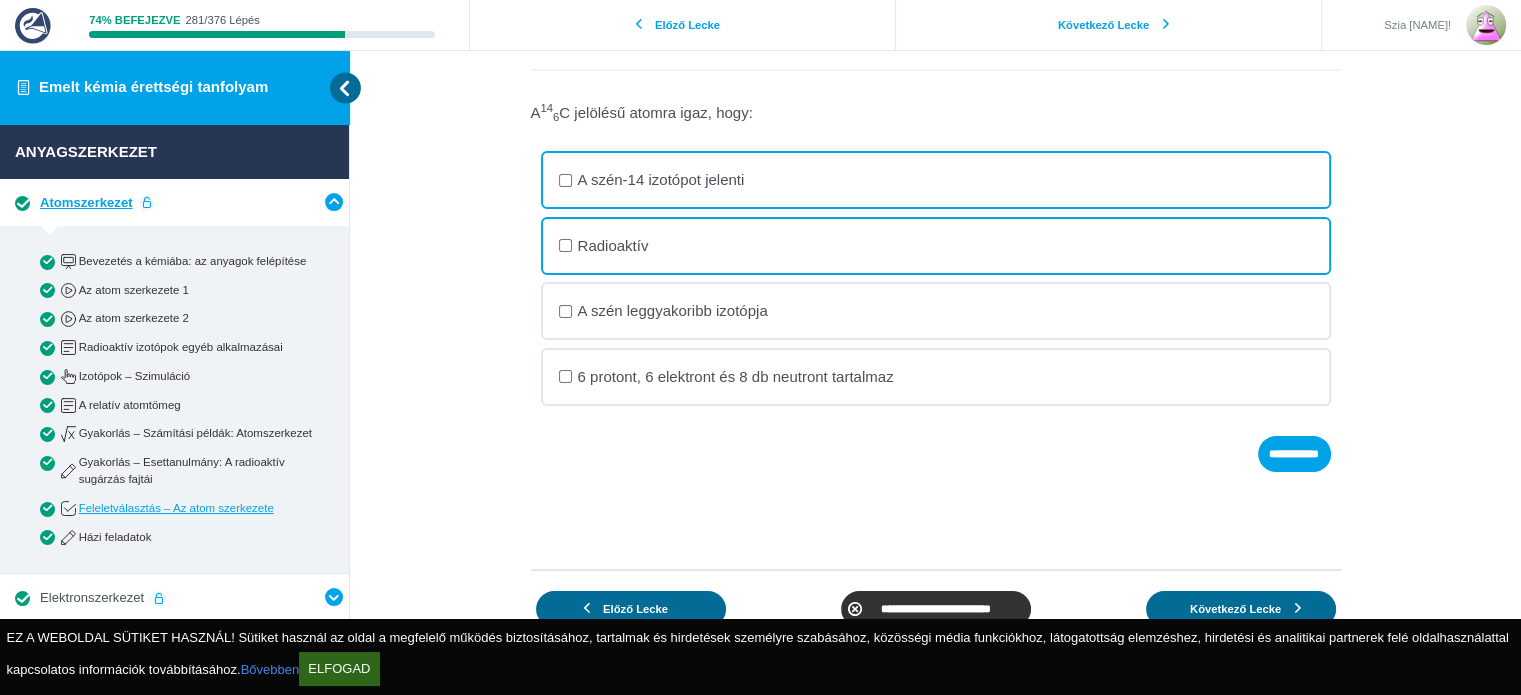 click on "6 protont, 6 elektront és 8 db neutront tartalmaz" at bounding box center [0, 0] 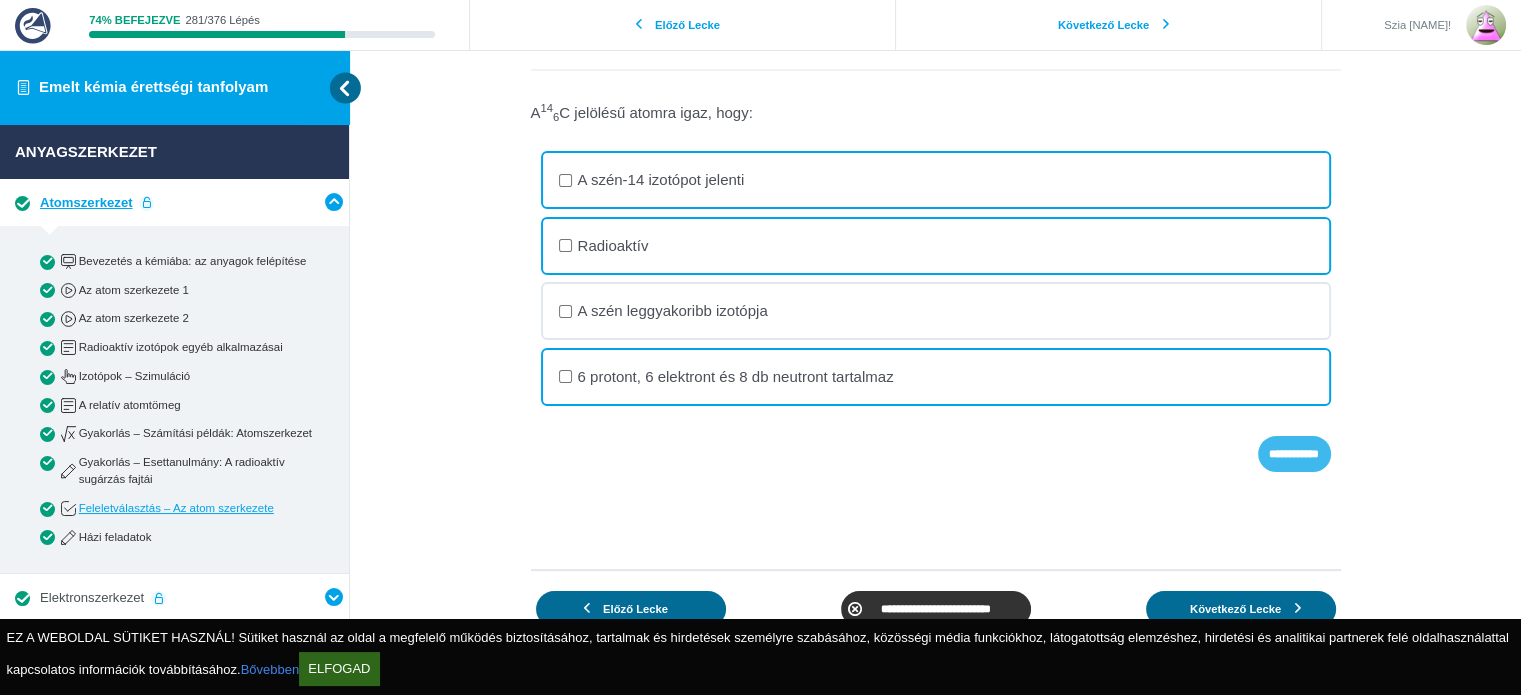 click on "**********" at bounding box center [0, 0] 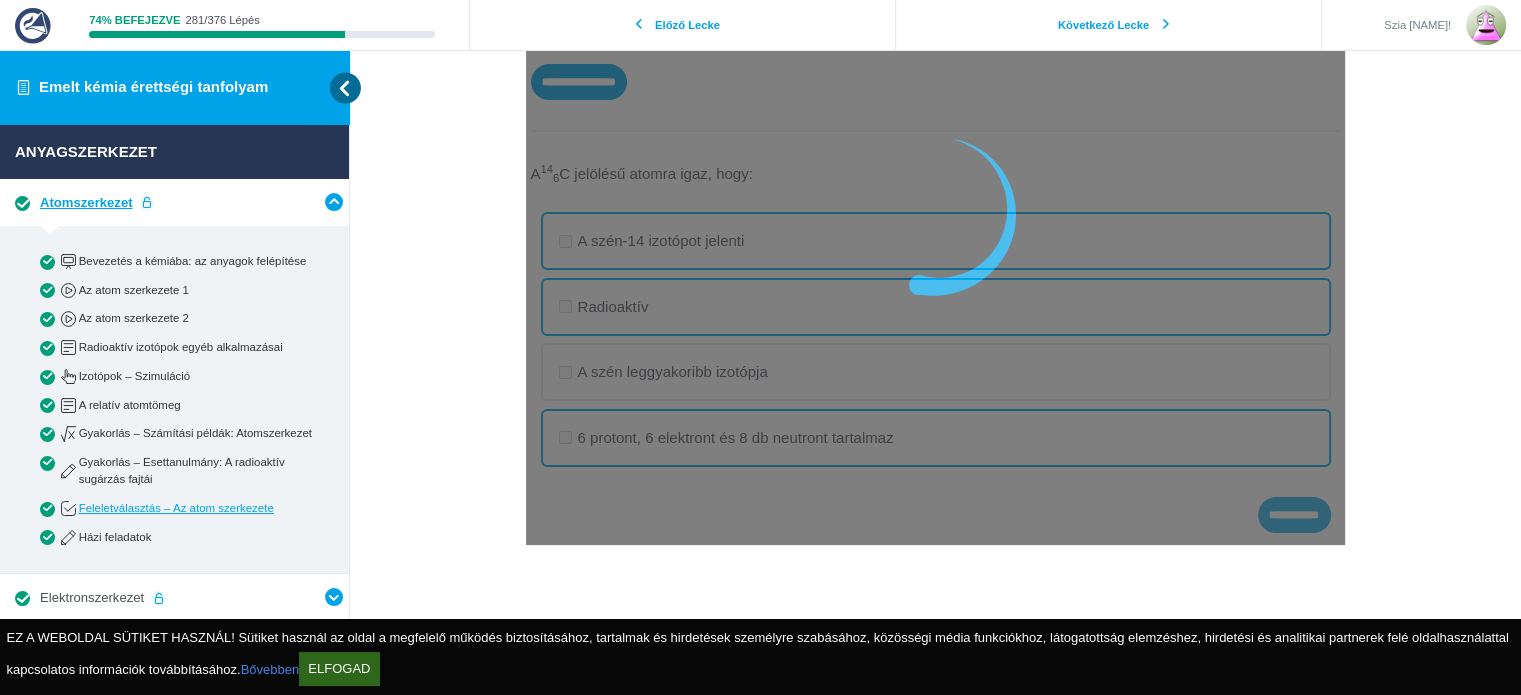 scroll, scrollTop: 273, scrollLeft: 0, axis: vertical 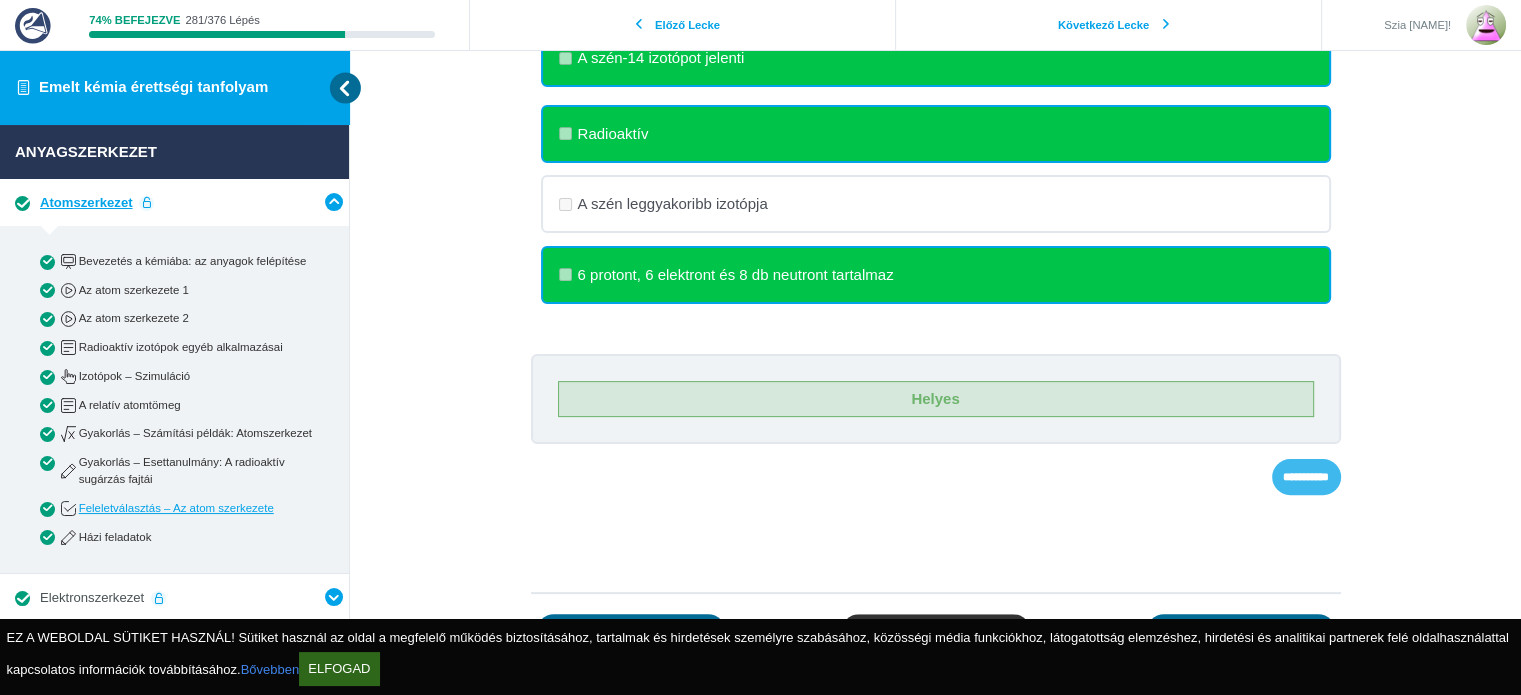 click on "**********" at bounding box center (0, 0) 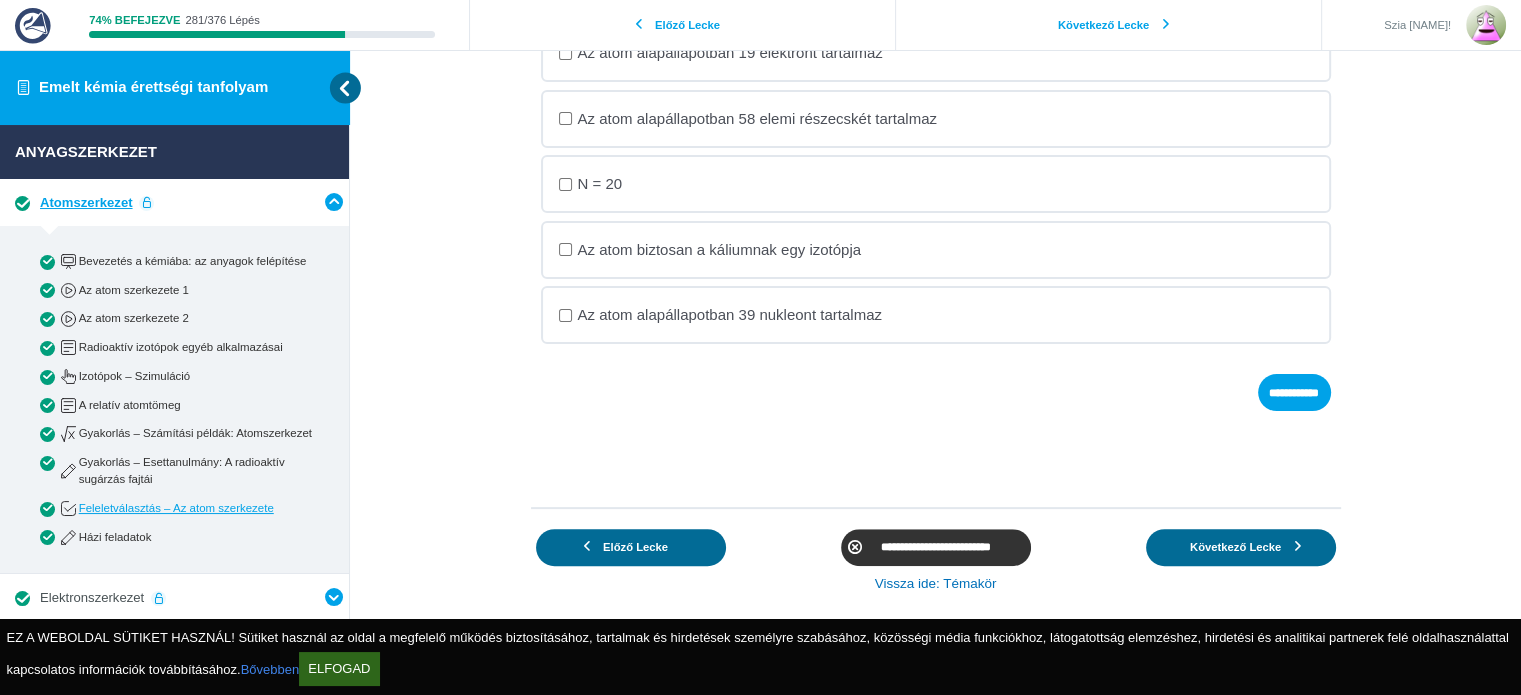 scroll, scrollTop: 330, scrollLeft: 0, axis: vertical 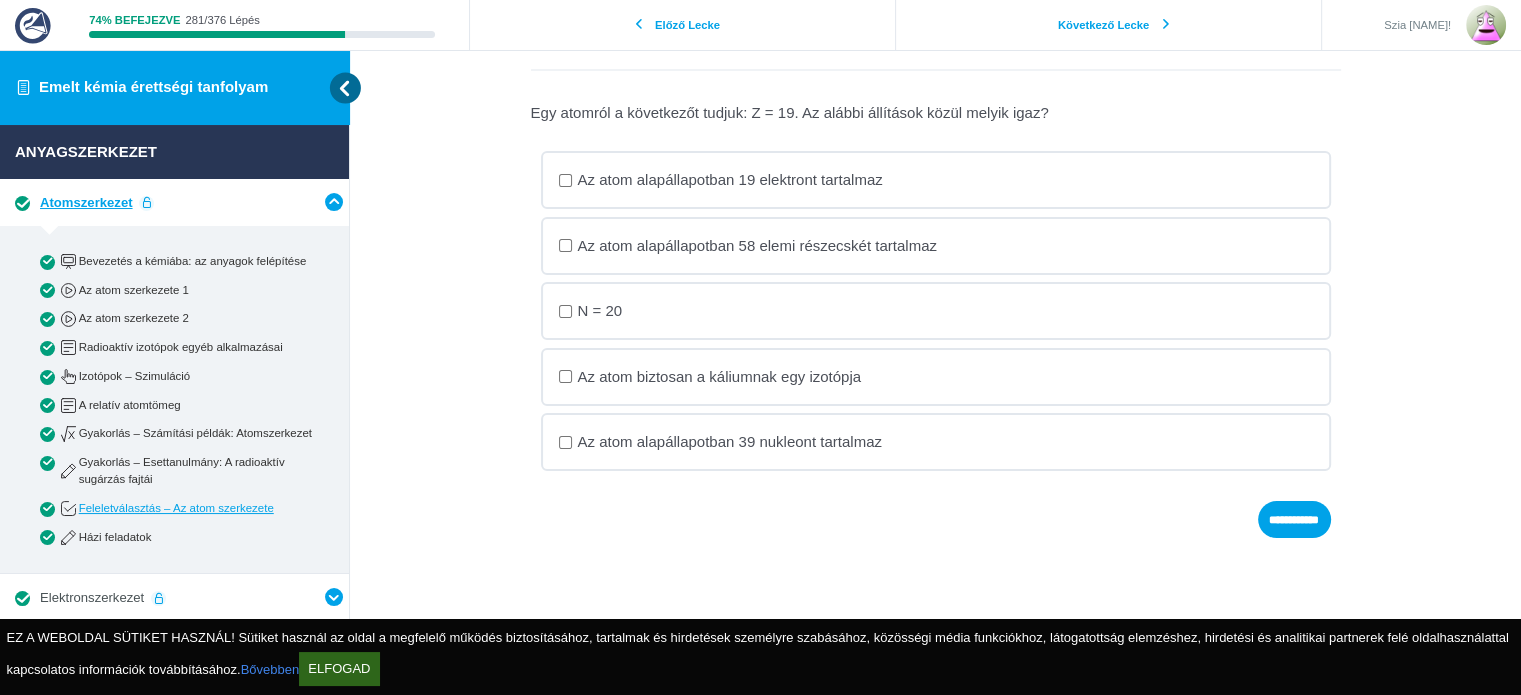 click on "Az atom alapállapotban 19 elektront tartalmaz" at bounding box center [0, 0] 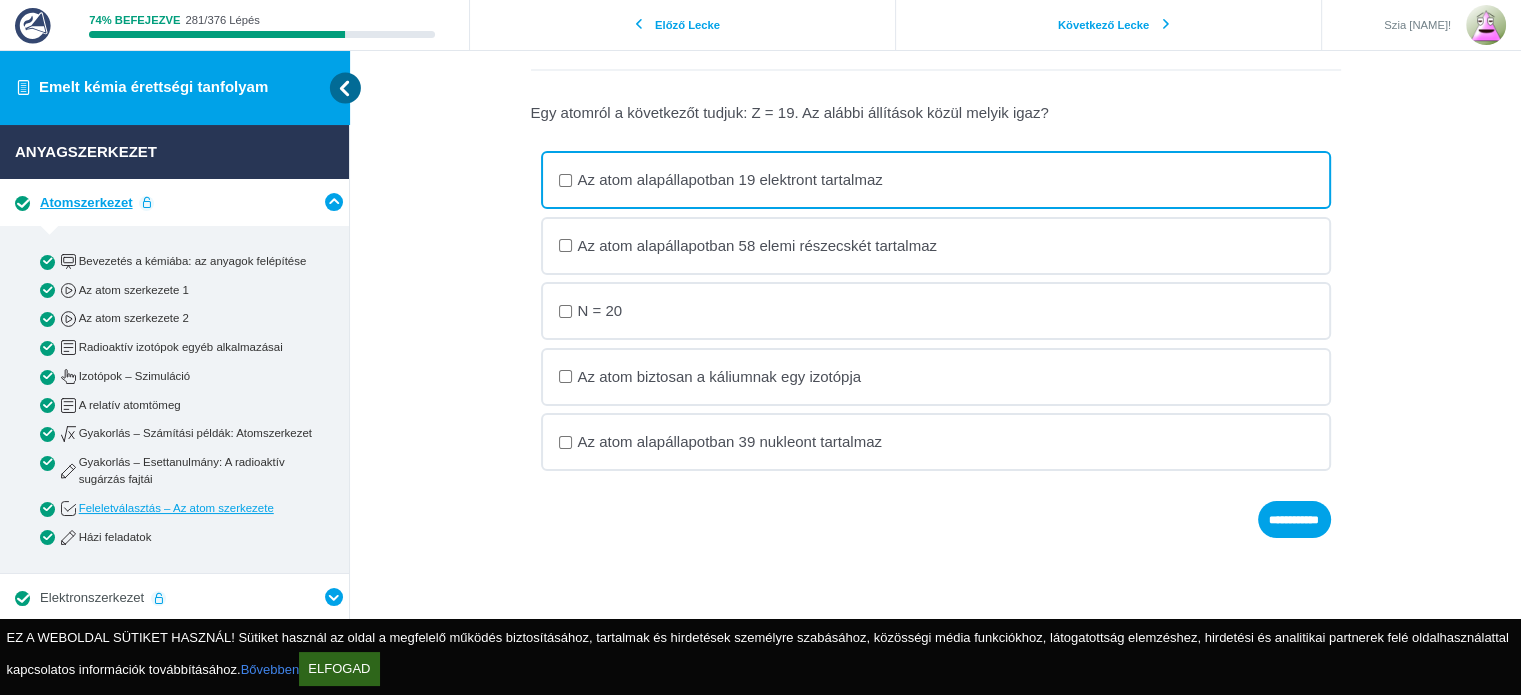 click on "Az atom alapállapotban 58 elemi részecskét tartalmaz" at bounding box center (0, 0) 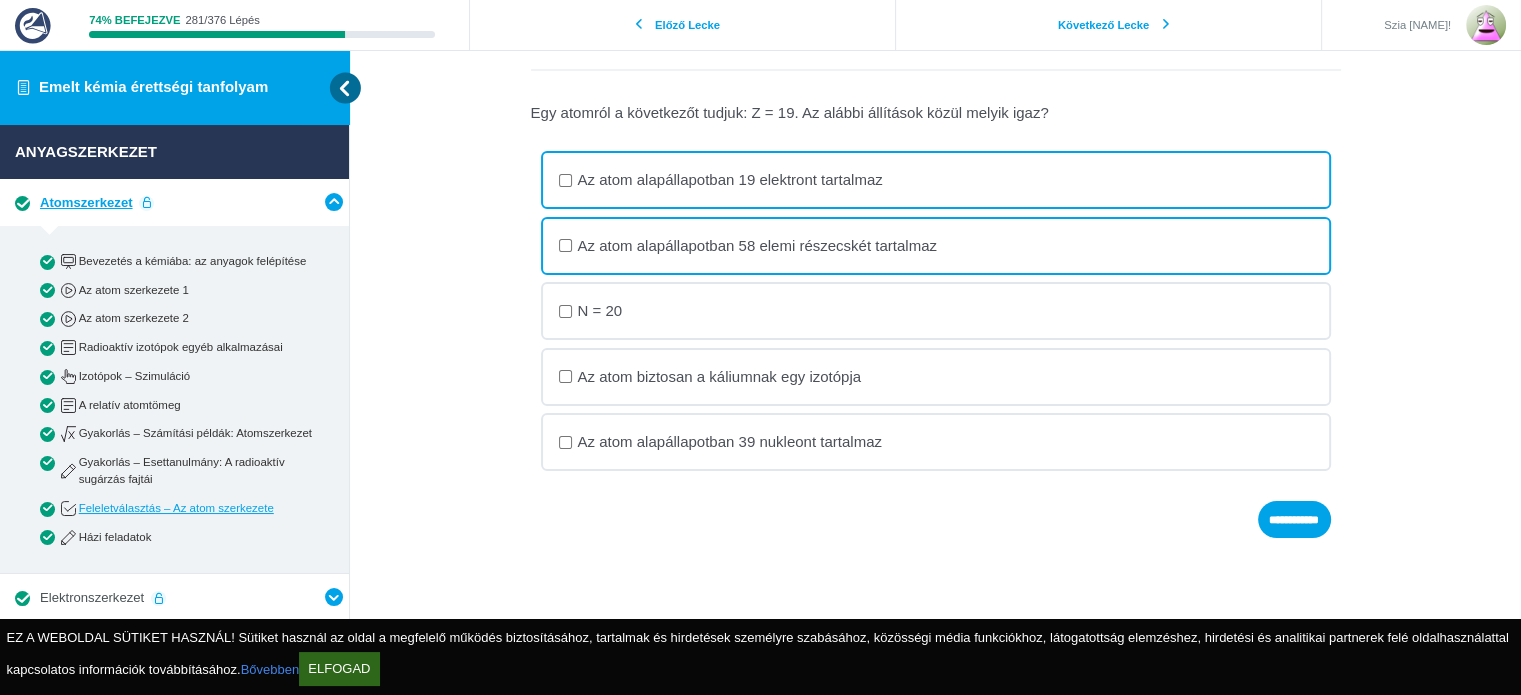 click on "Az atom alapállapotban 58 elemi részecskét tartalmaz" at bounding box center (0, 0) 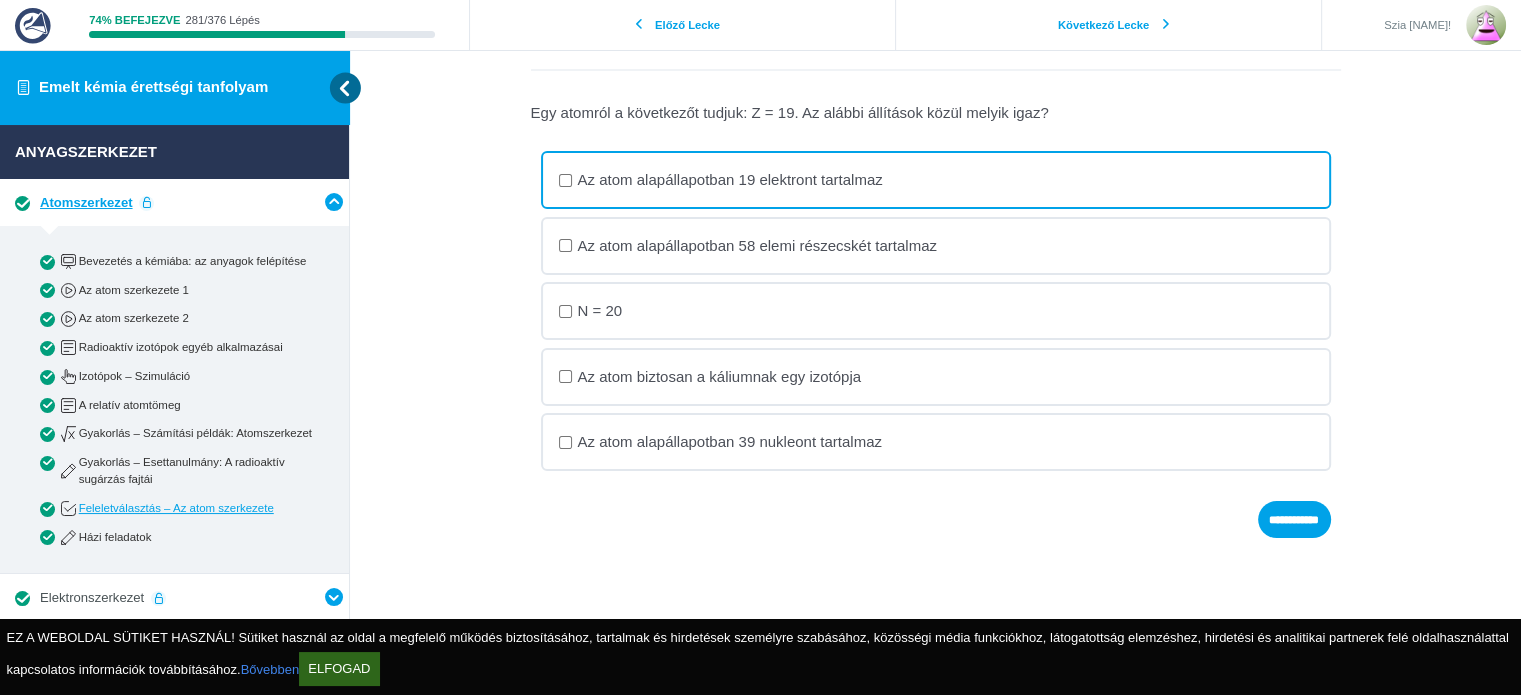 click on "Az atom biztosan a káliumnak egy izotópja" at bounding box center (0, 0) 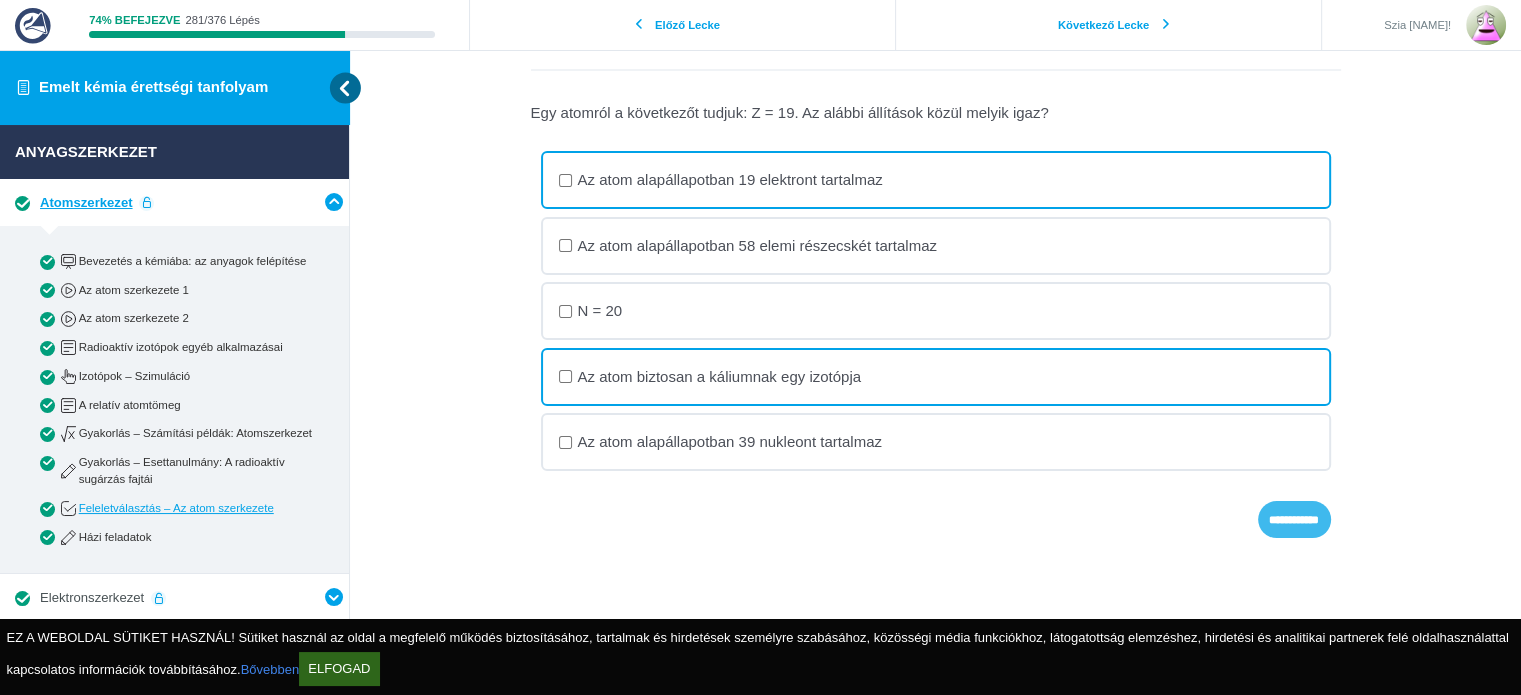 click on "**********" at bounding box center (0, 0) 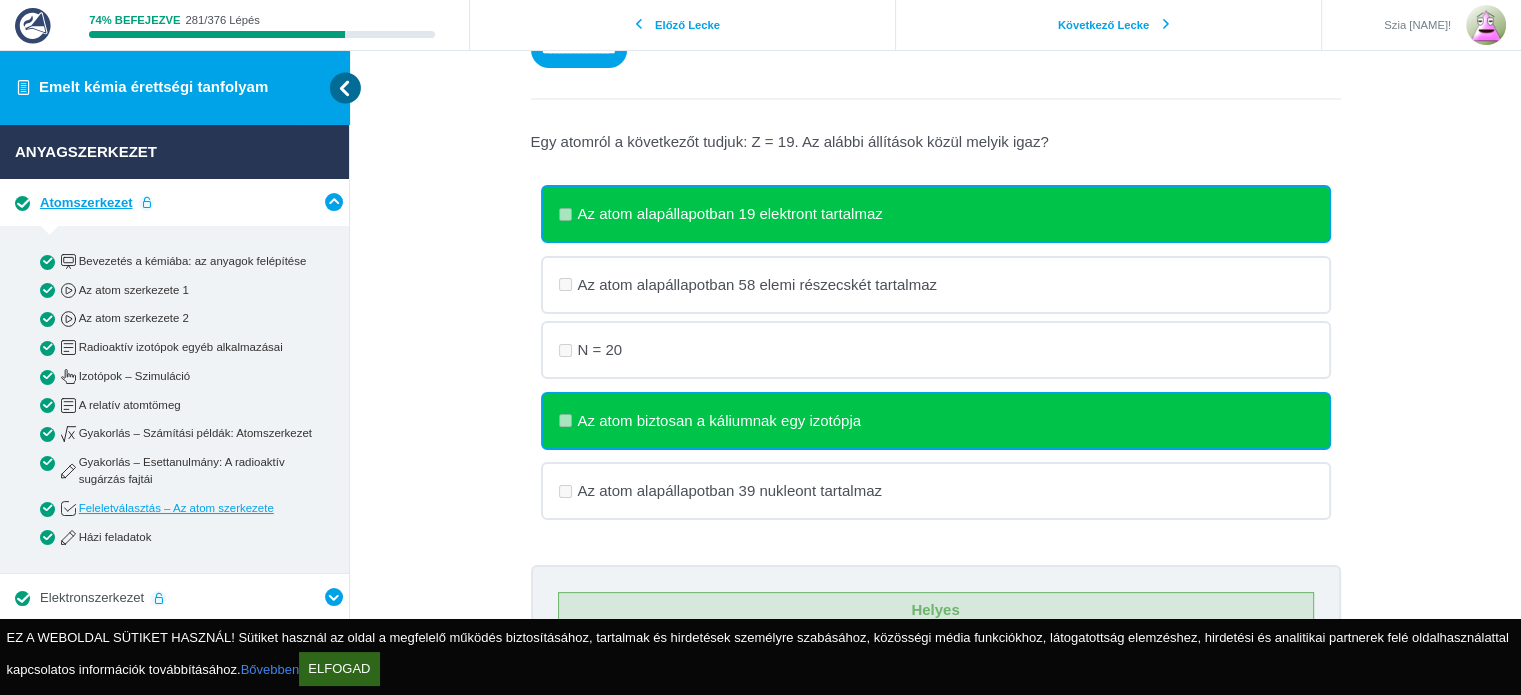scroll, scrollTop: 300, scrollLeft: 0, axis: vertical 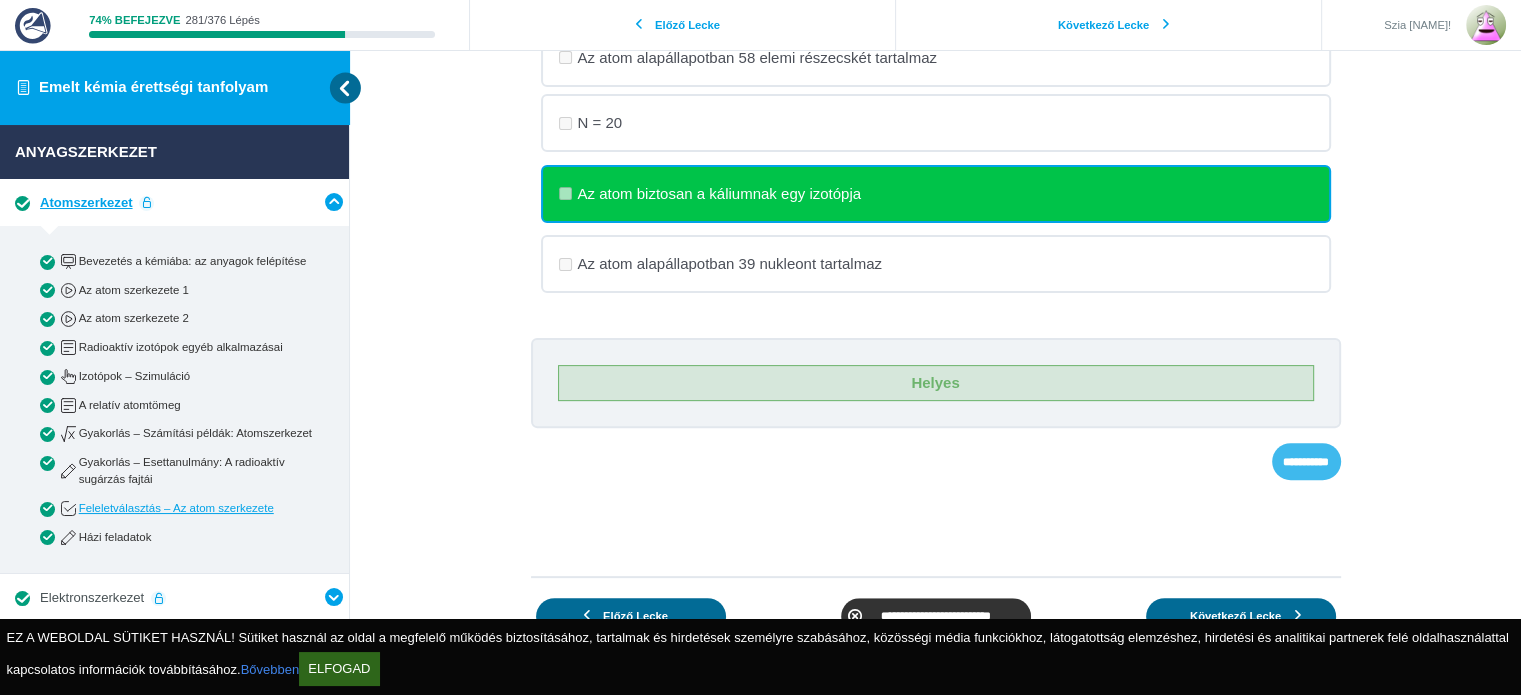 click on "**********" at bounding box center [0, 0] 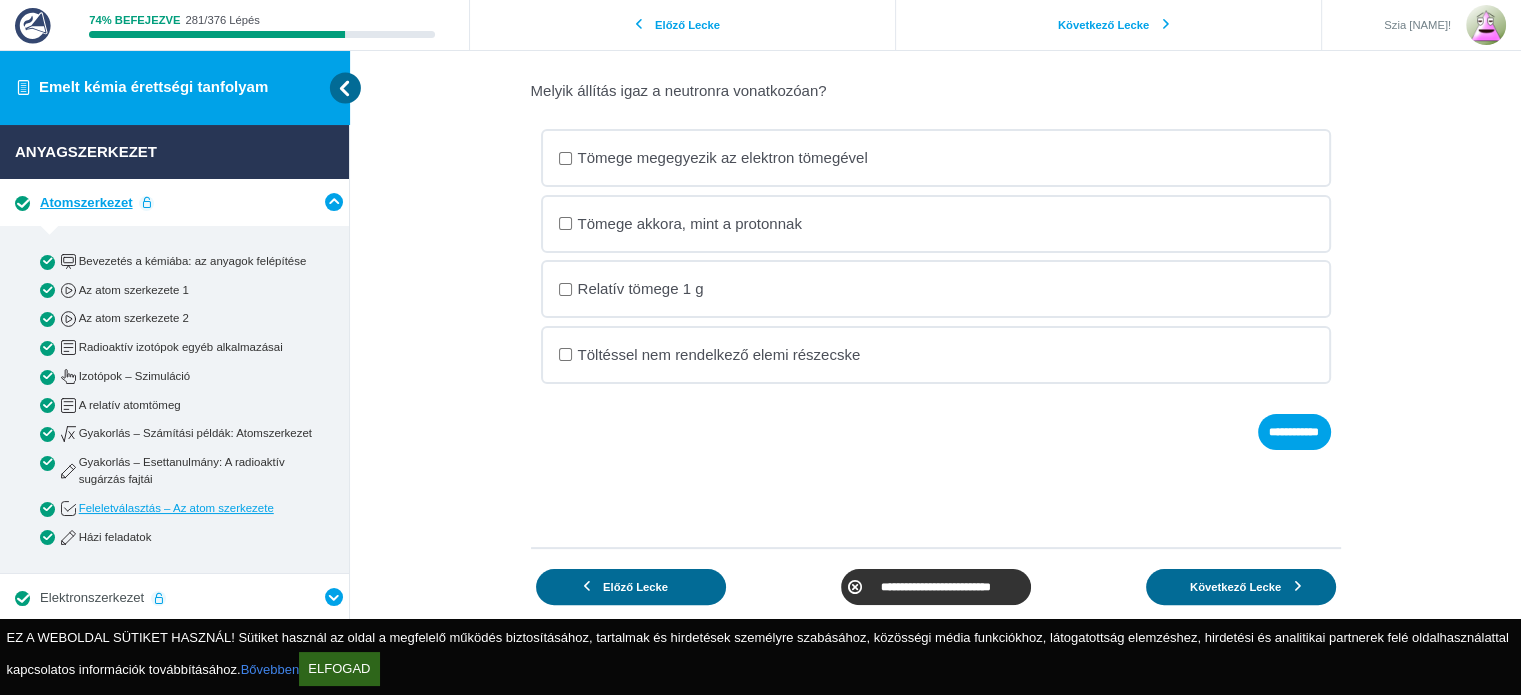 scroll, scrollTop: 330, scrollLeft: 0, axis: vertical 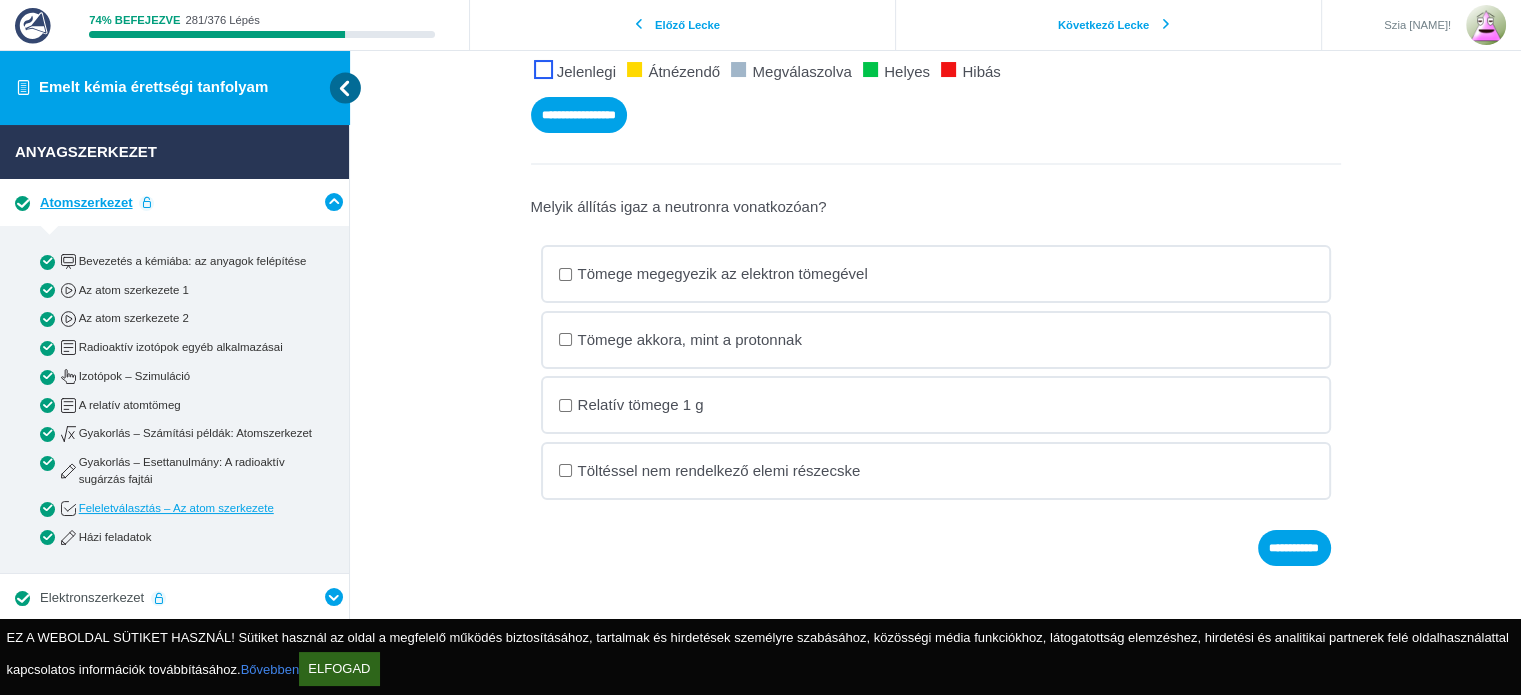 click on "Tömege akkora, mint a protonnak" at bounding box center [0, 0] 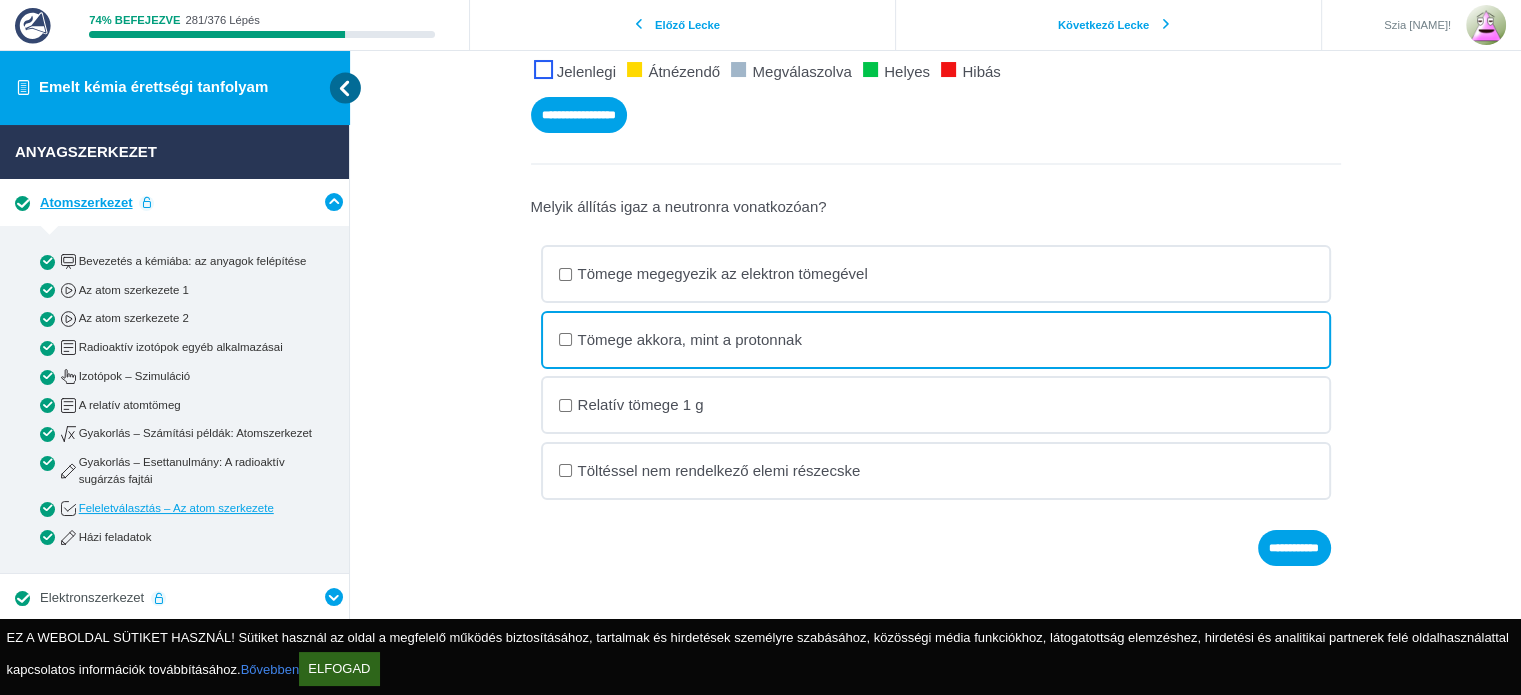 click on "Relatív tömege 1 g" at bounding box center (0, 0) 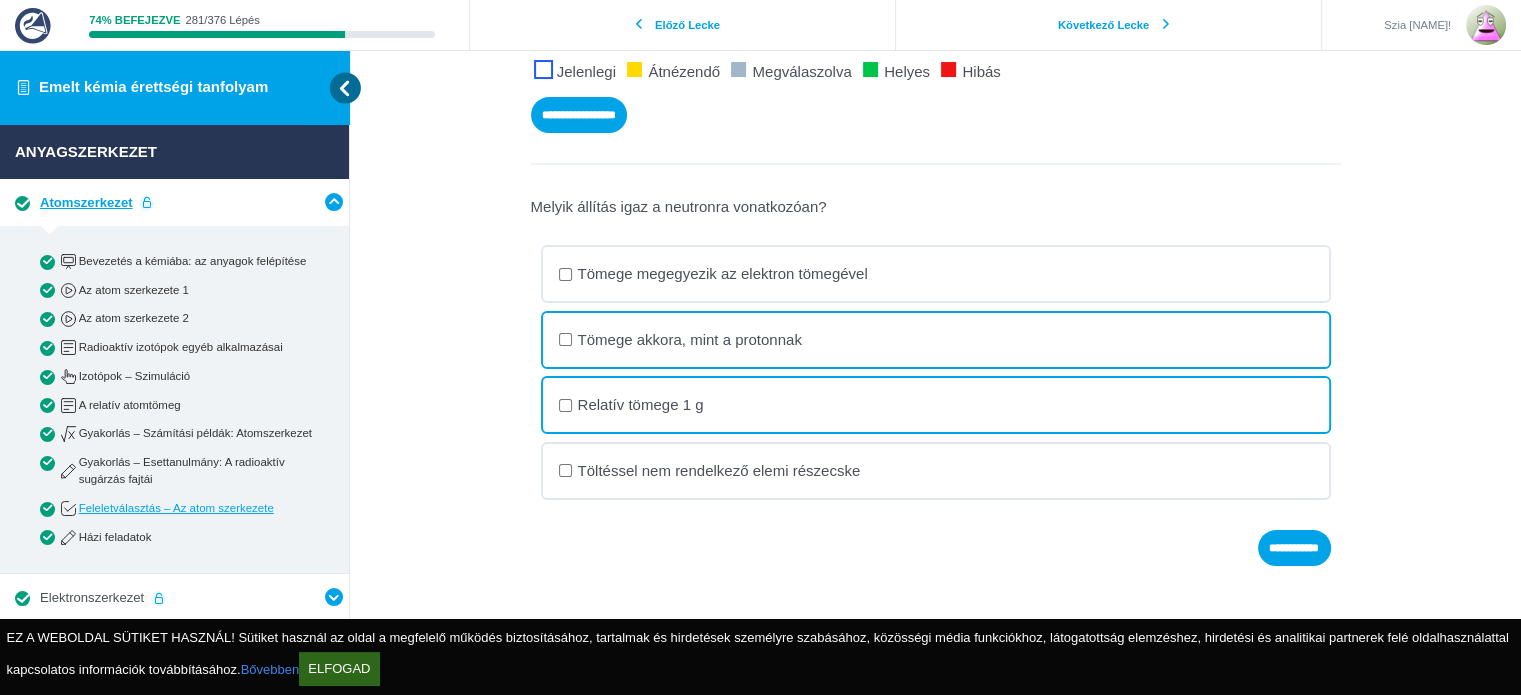 click on "Töltéssel nem rendelkező elemi részecske" at bounding box center [0, 0] 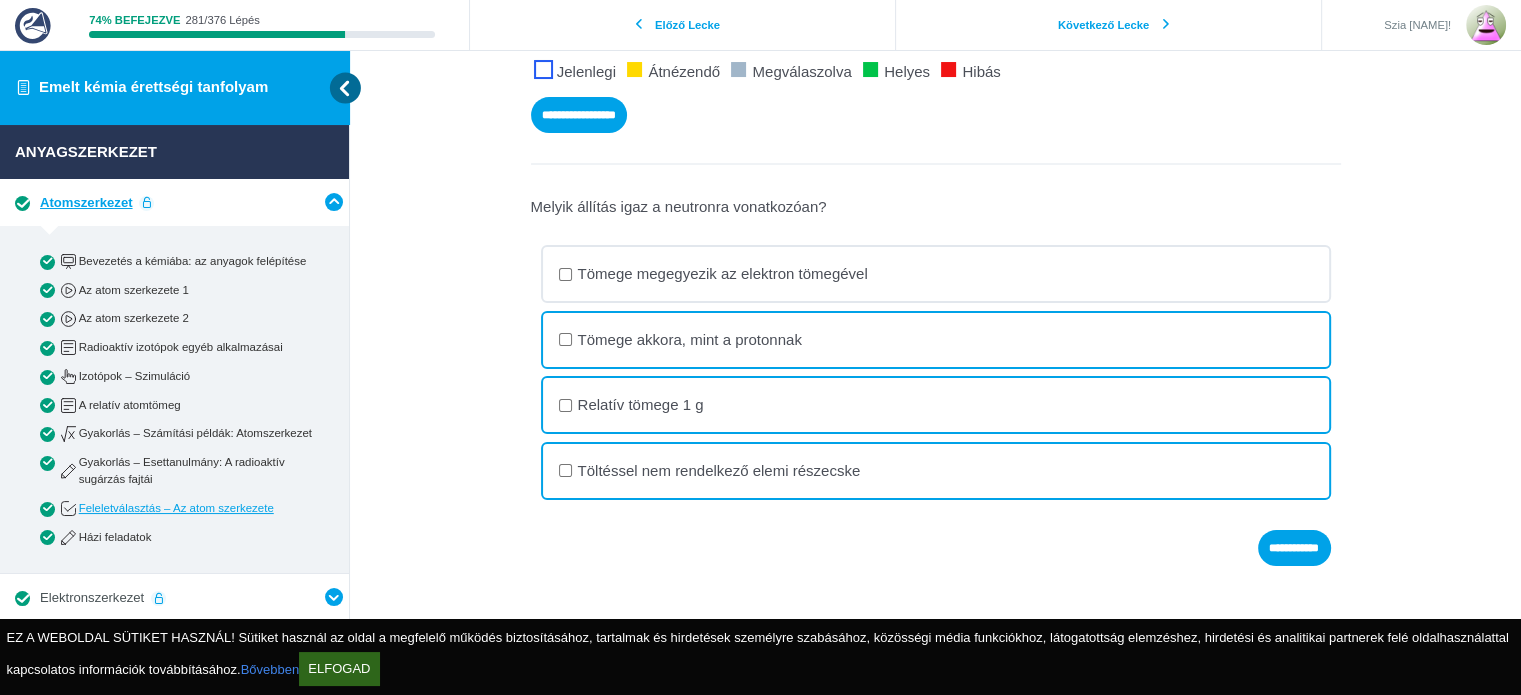 click on "**********" at bounding box center [936, 383] 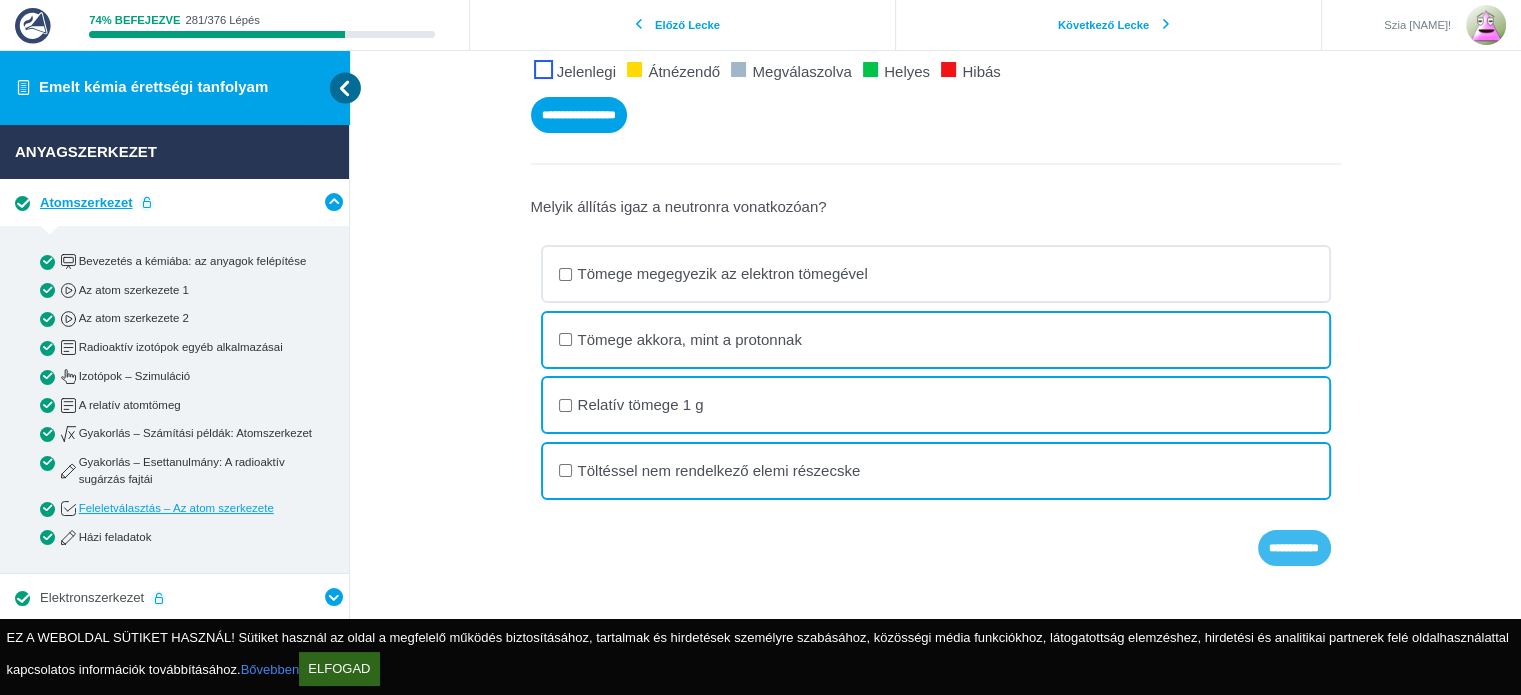click on "**********" at bounding box center [0, 0] 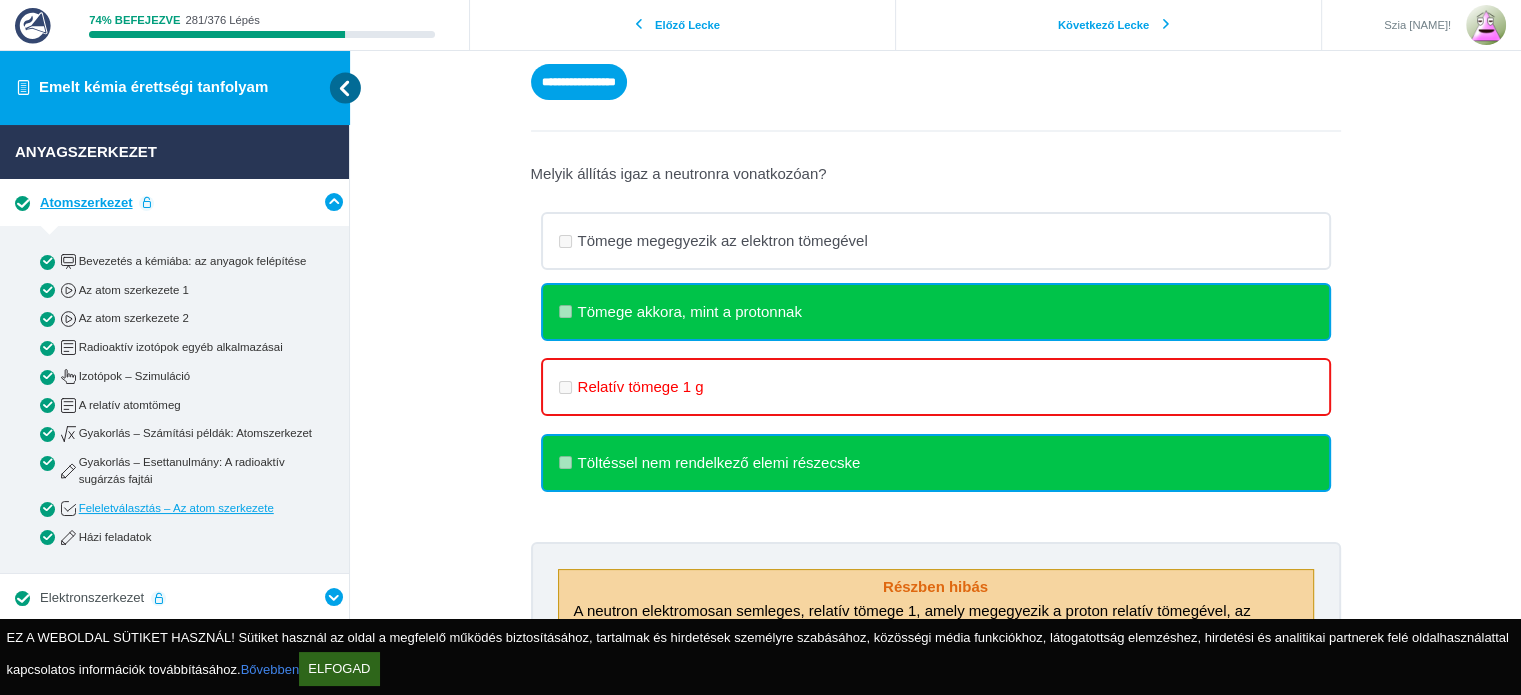 scroll, scrollTop: 273, scrollLeft: 0, axis: vertical 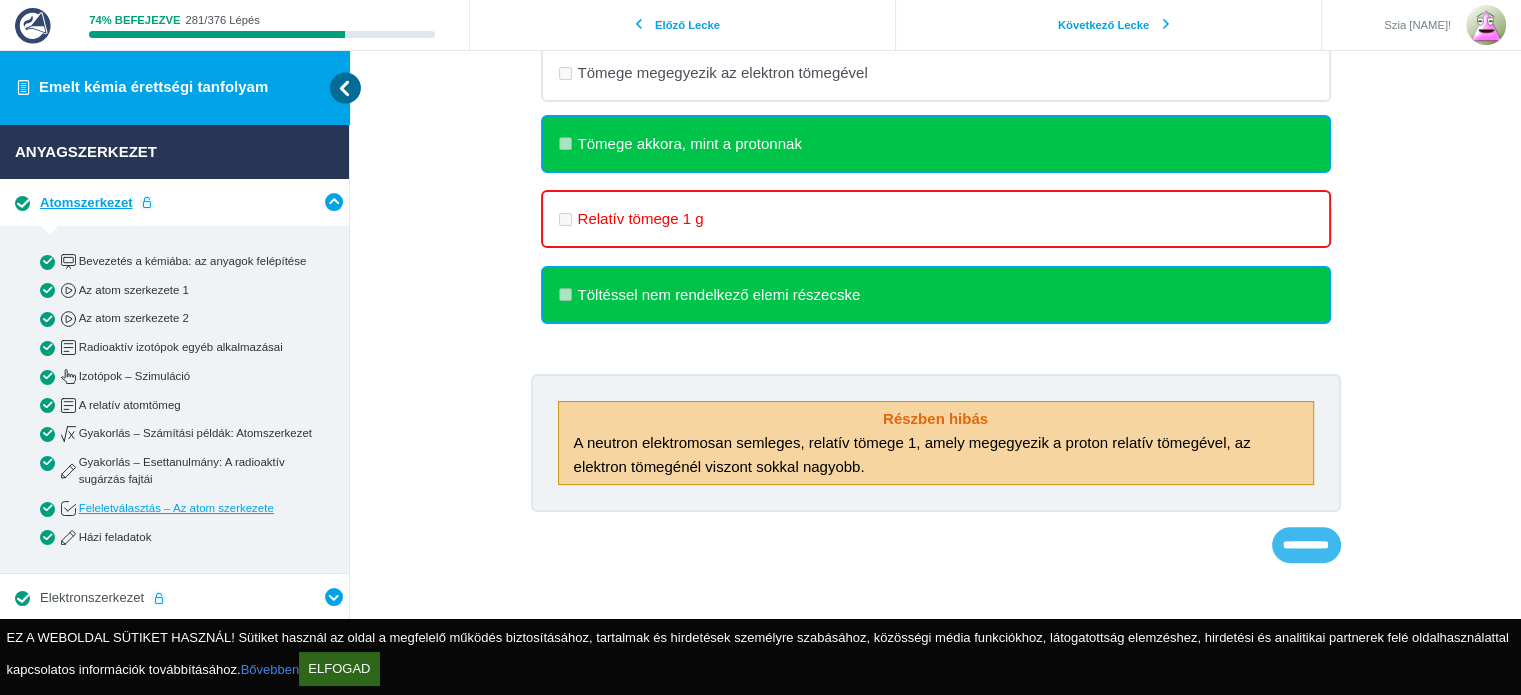 click on "**********" at bounding box center [0, 0] 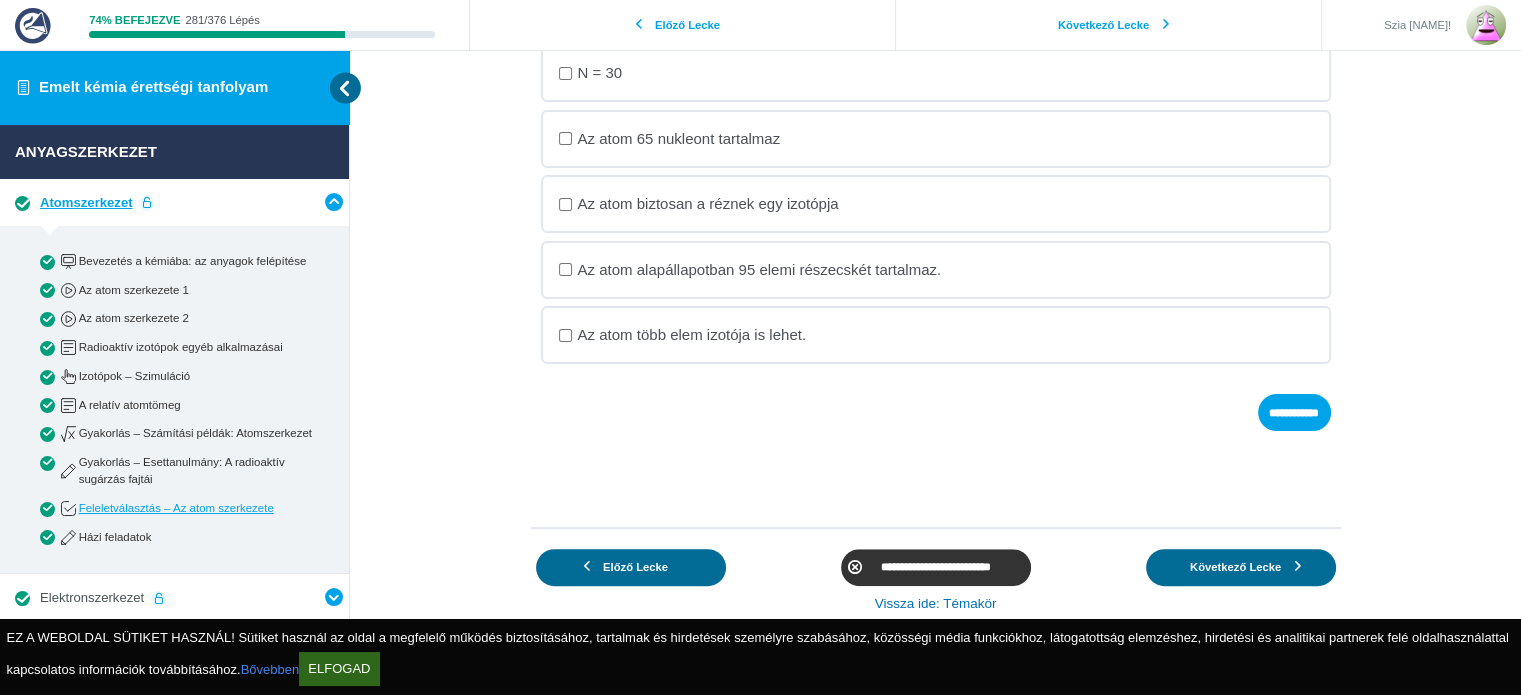 scroll, scrollTop: 330, scrollLeft: 0, axis: vertical 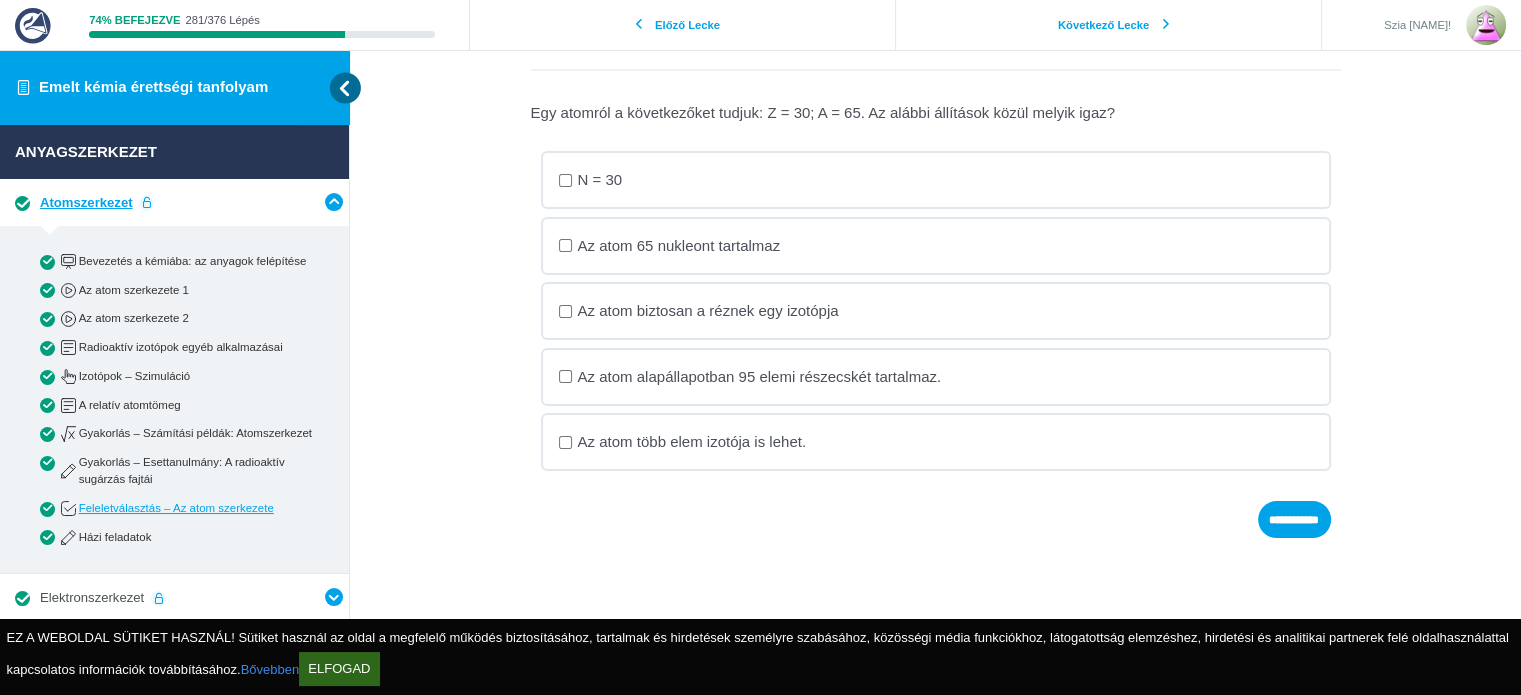 click on "Az atom 65 nukleont tartalmaz" at bounding box center (0, 0) 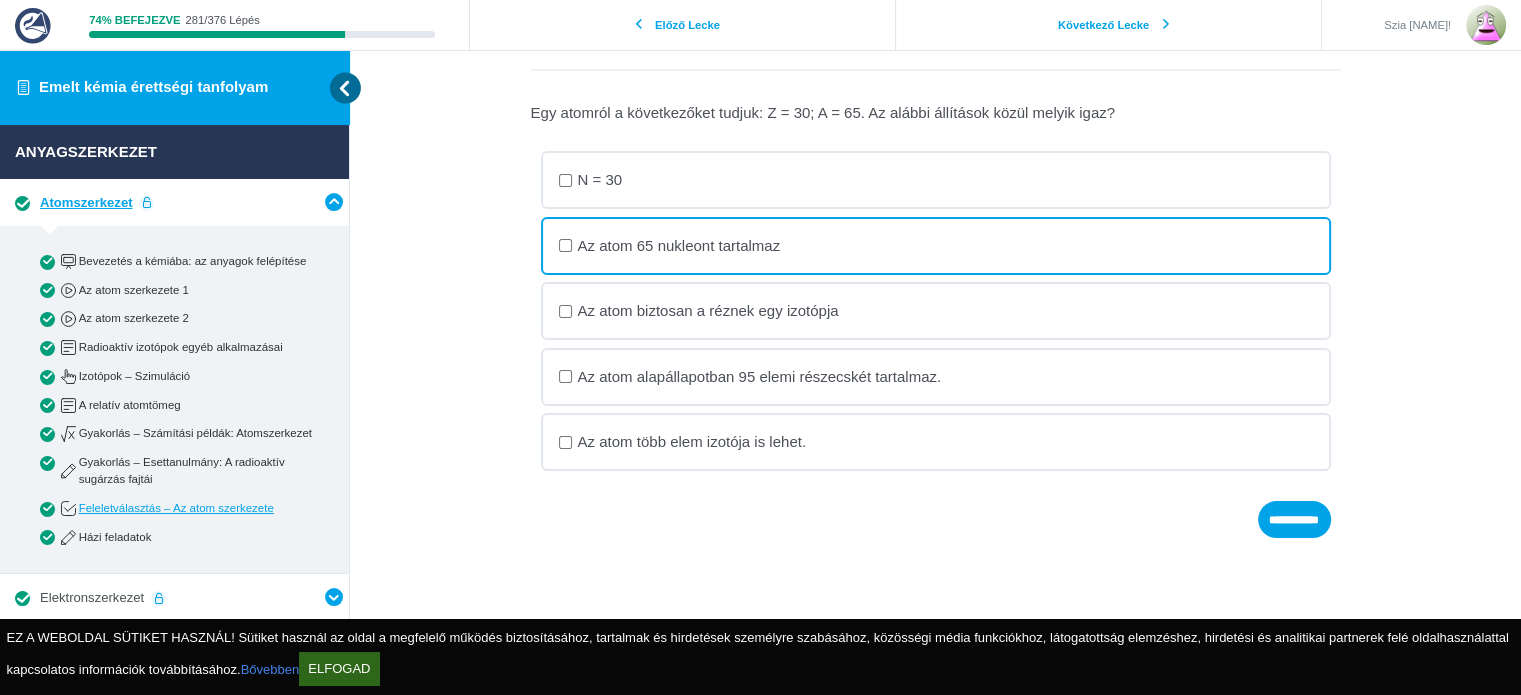 click on "Az atom alapállapotban 95 elemi részecskét tartalmaz." at bounding box center [0, 0] 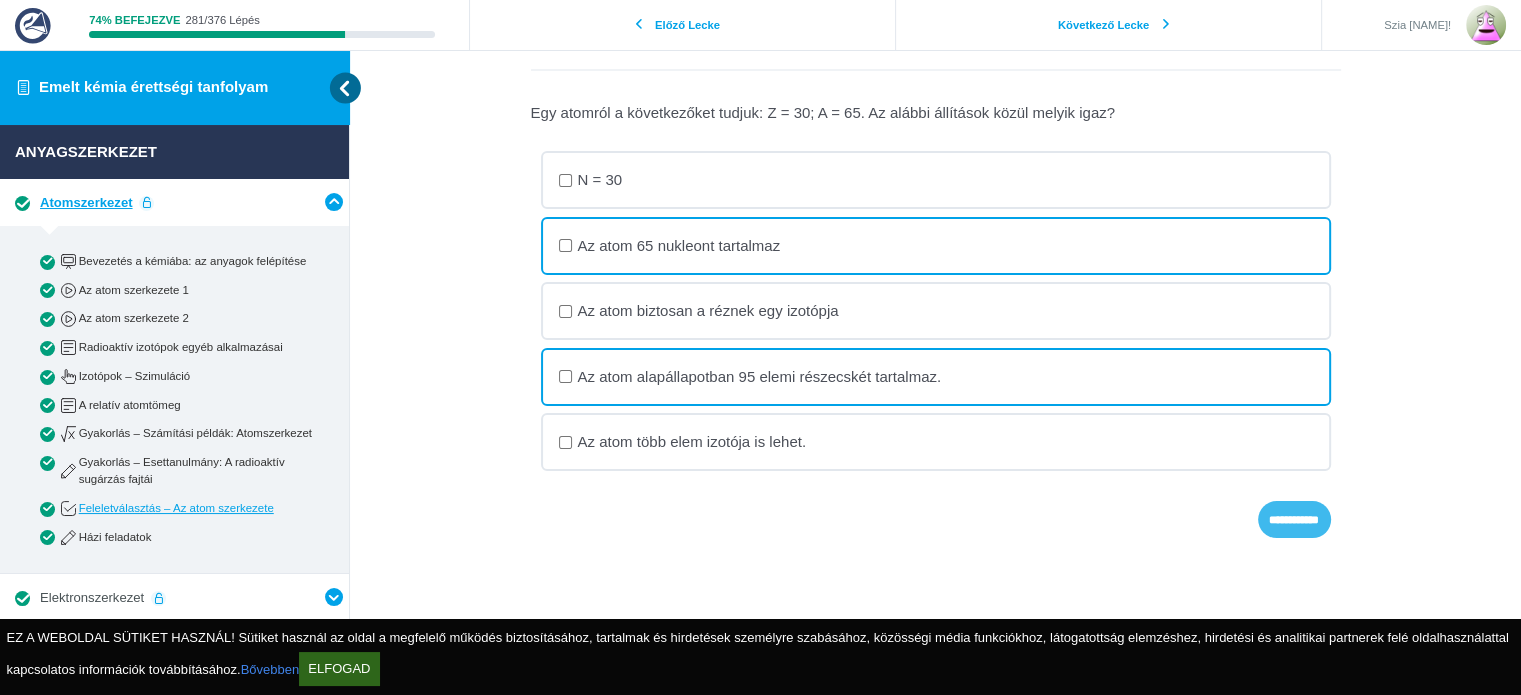 click on "**********" at bounding box center (0, 0) 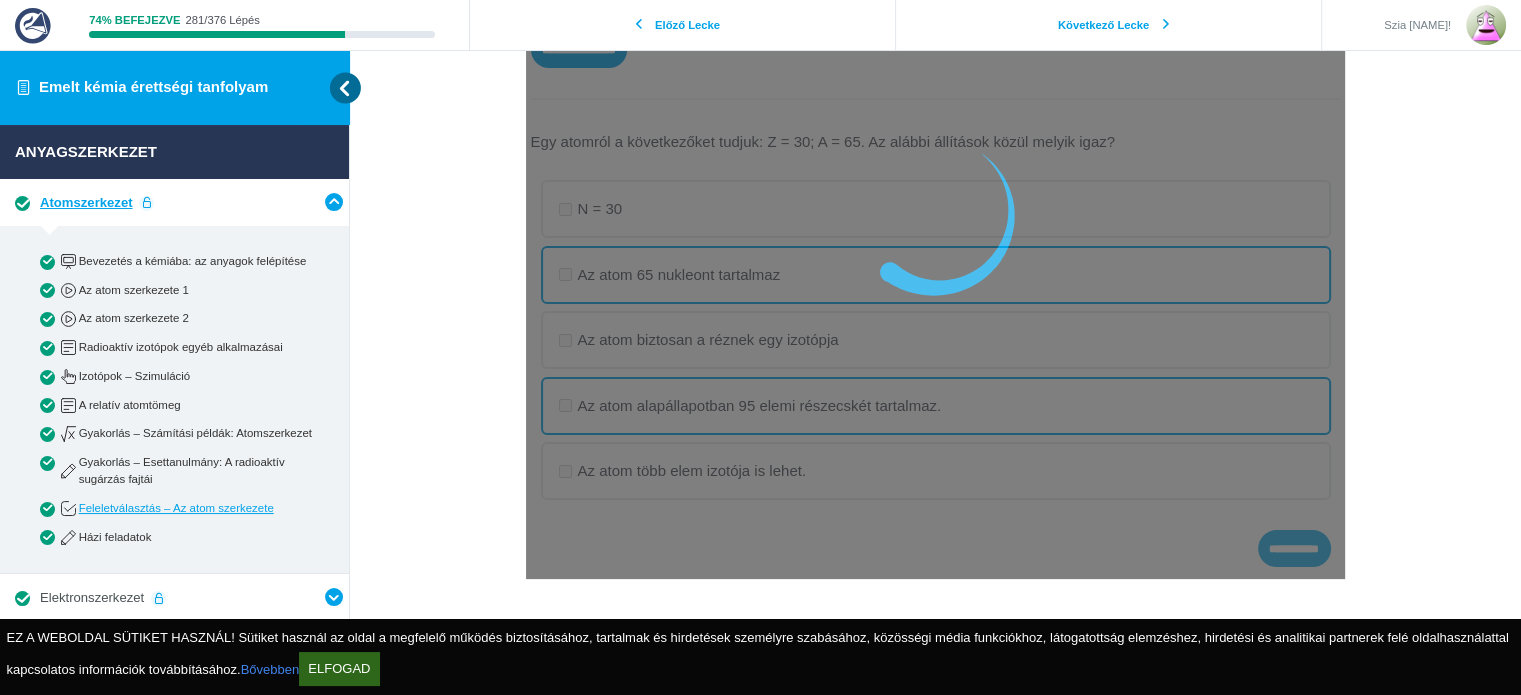 scroll, scrollTop: 300, scrollLeft: 0, axis: vertical 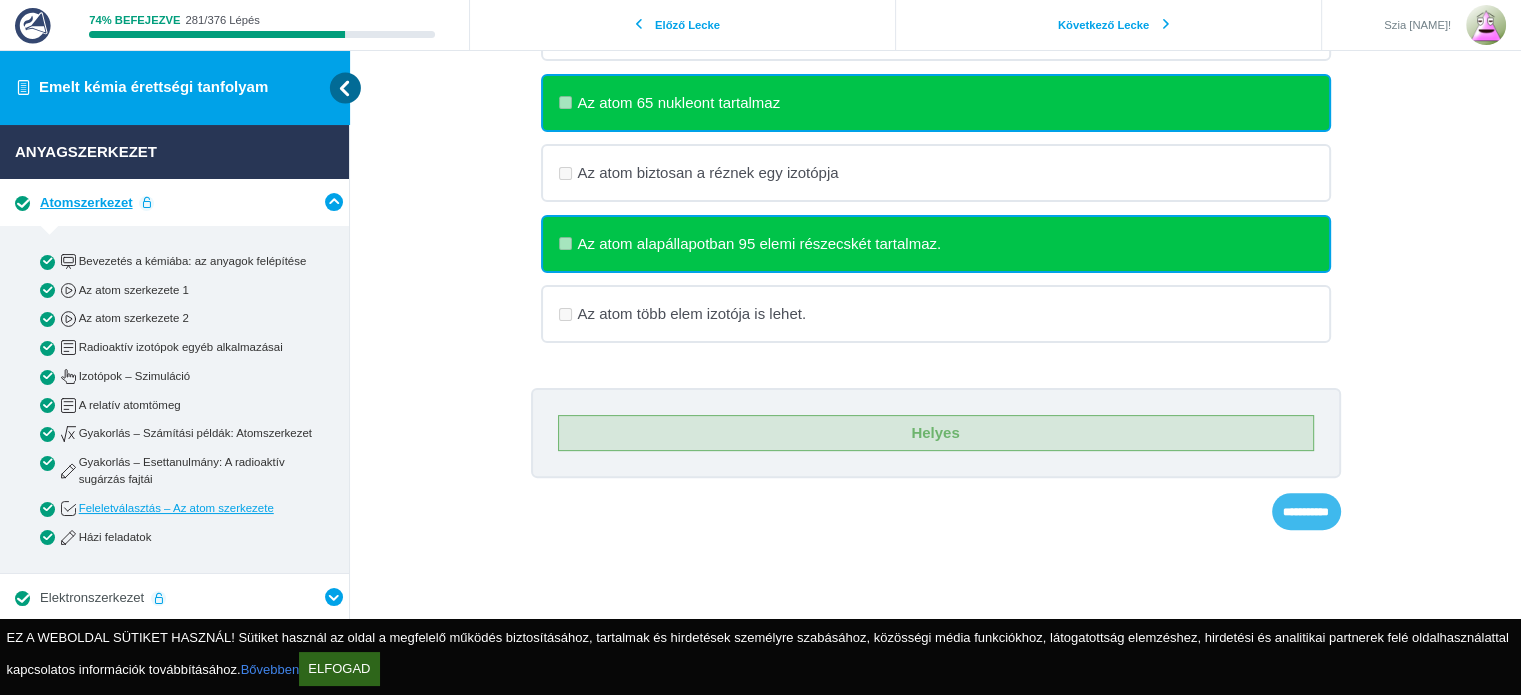 click on "**********" at bounding box center (0, 0) 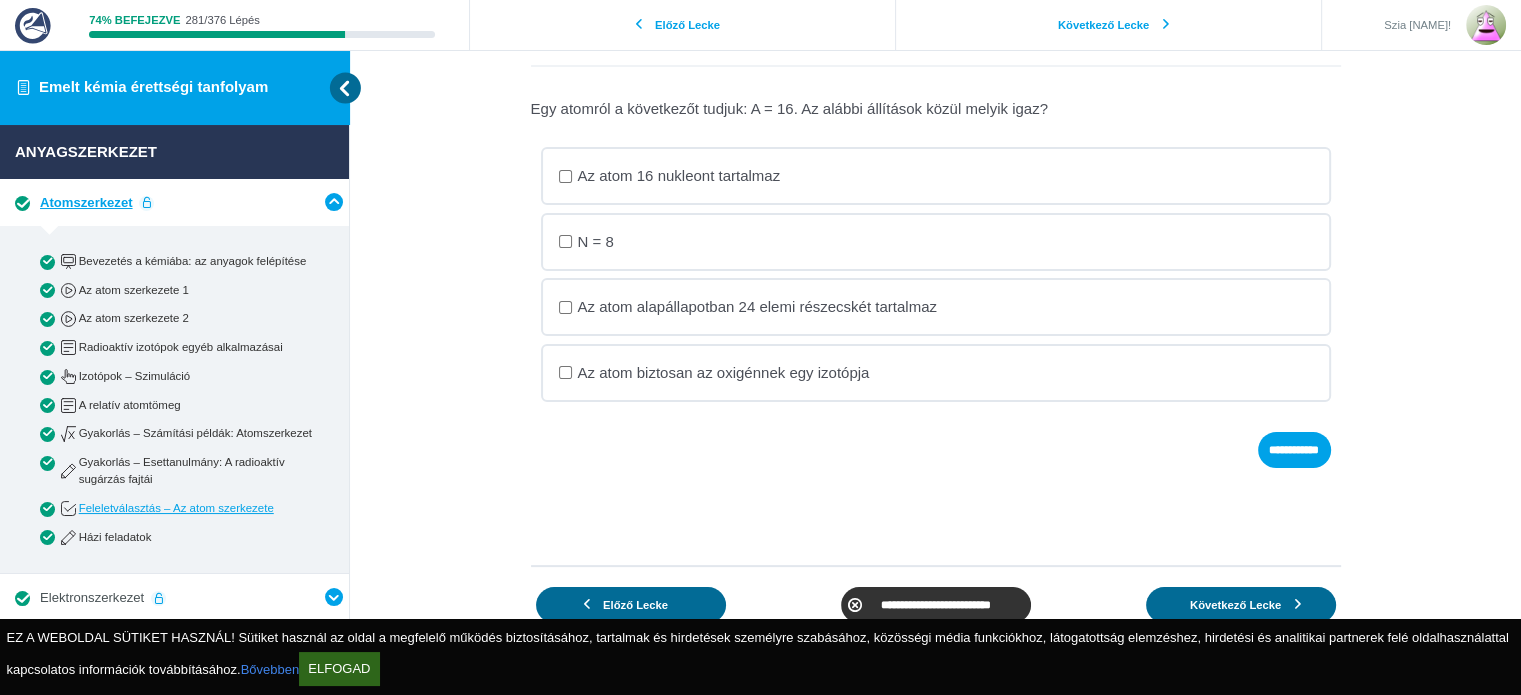 scroll, scrollTop: 330, scrollLeft: 0, axis: vertical 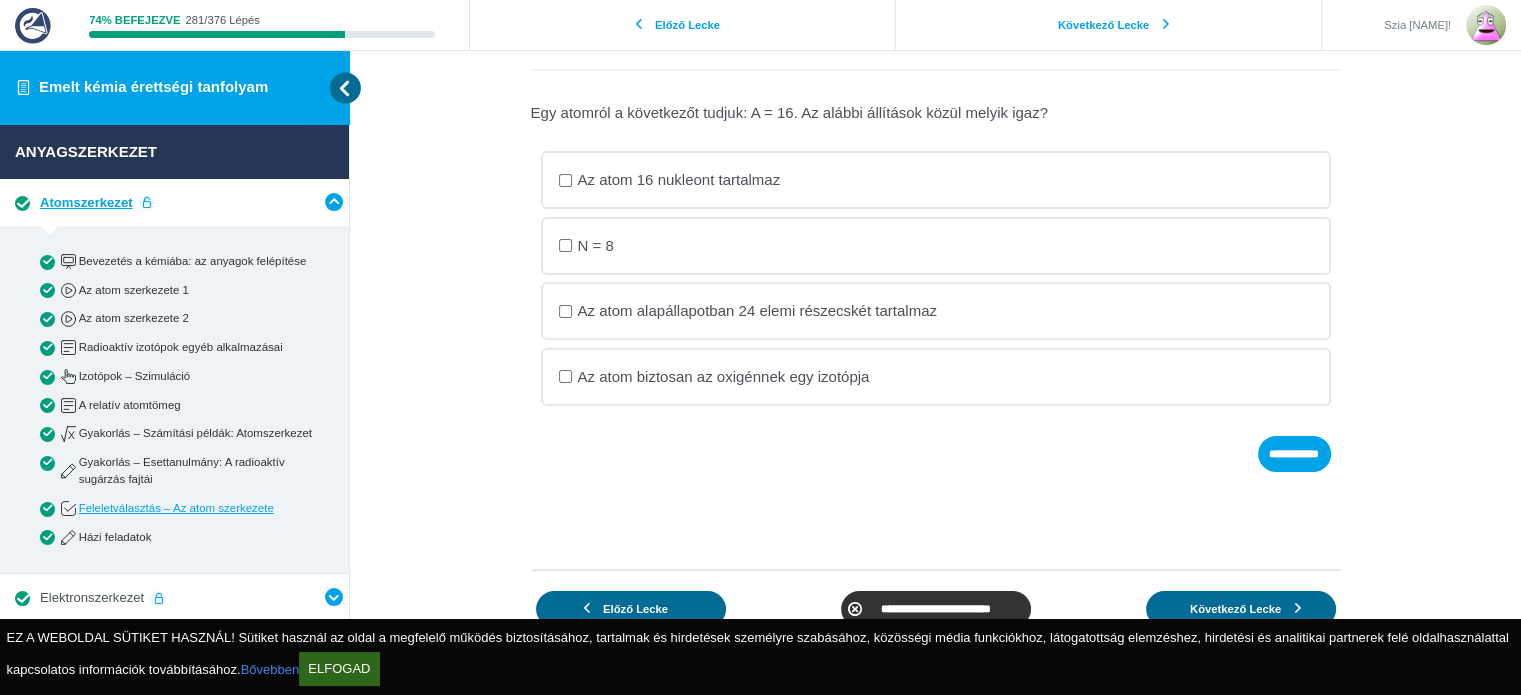 click on "Az atom 16 nukleont tartalmaz" at bounding box center (0, 0) 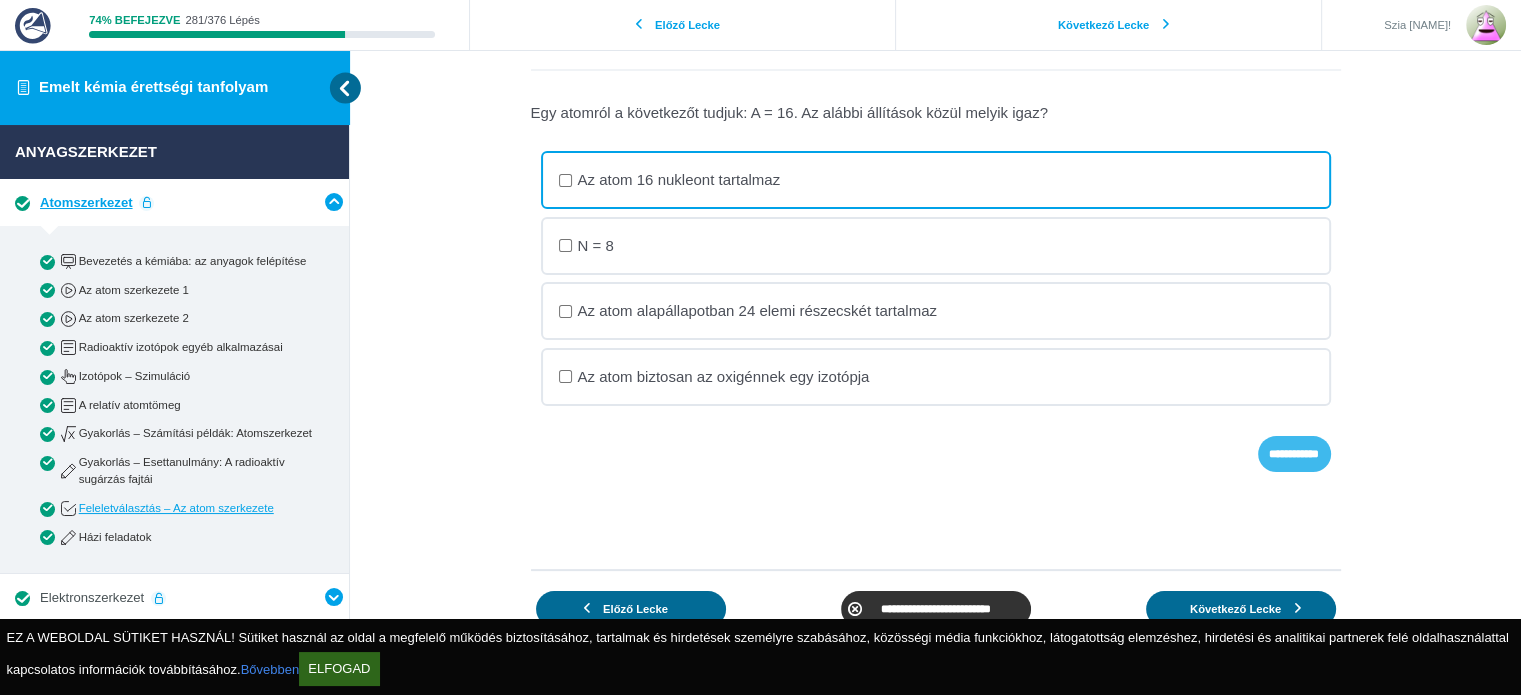 click on "**********" at bounding box center (0, 0) 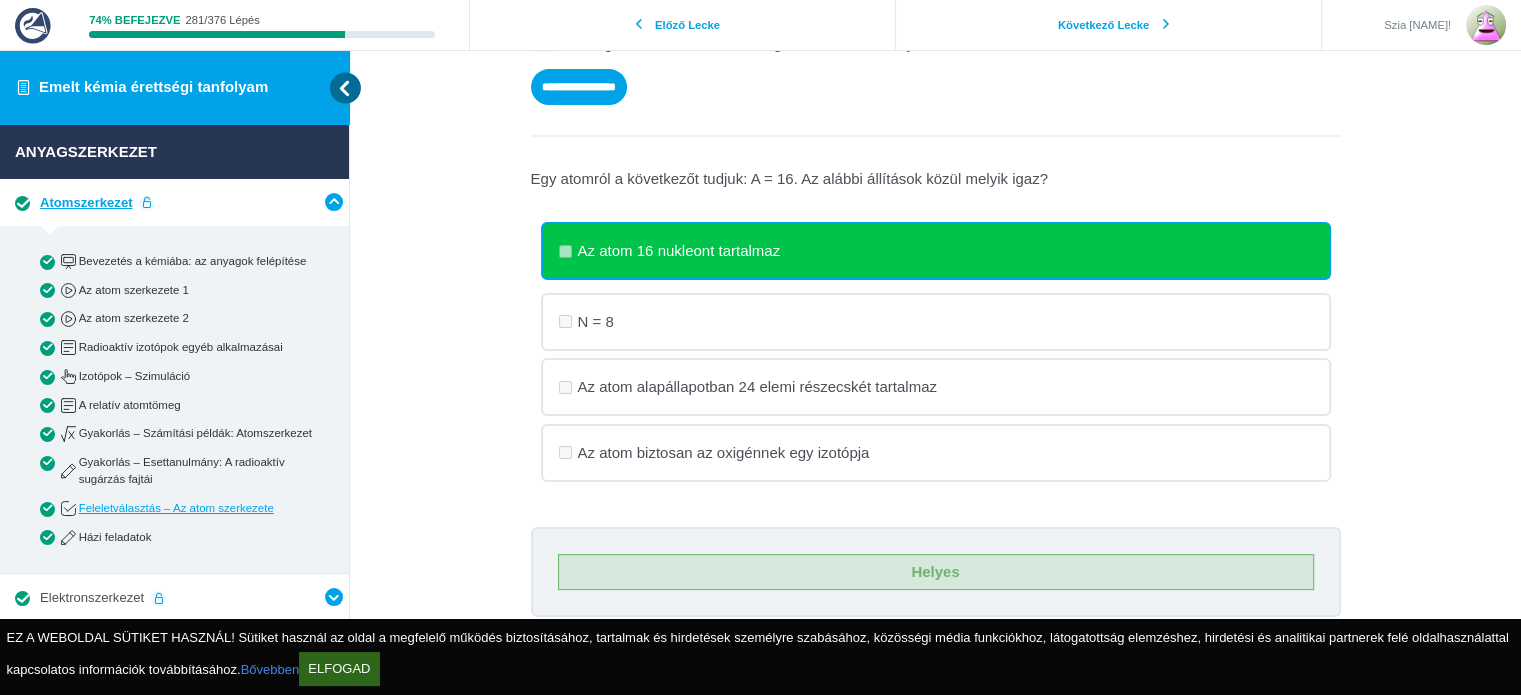 scroll, scrollTop: 541, scrollLeft: 0, axis: vertical 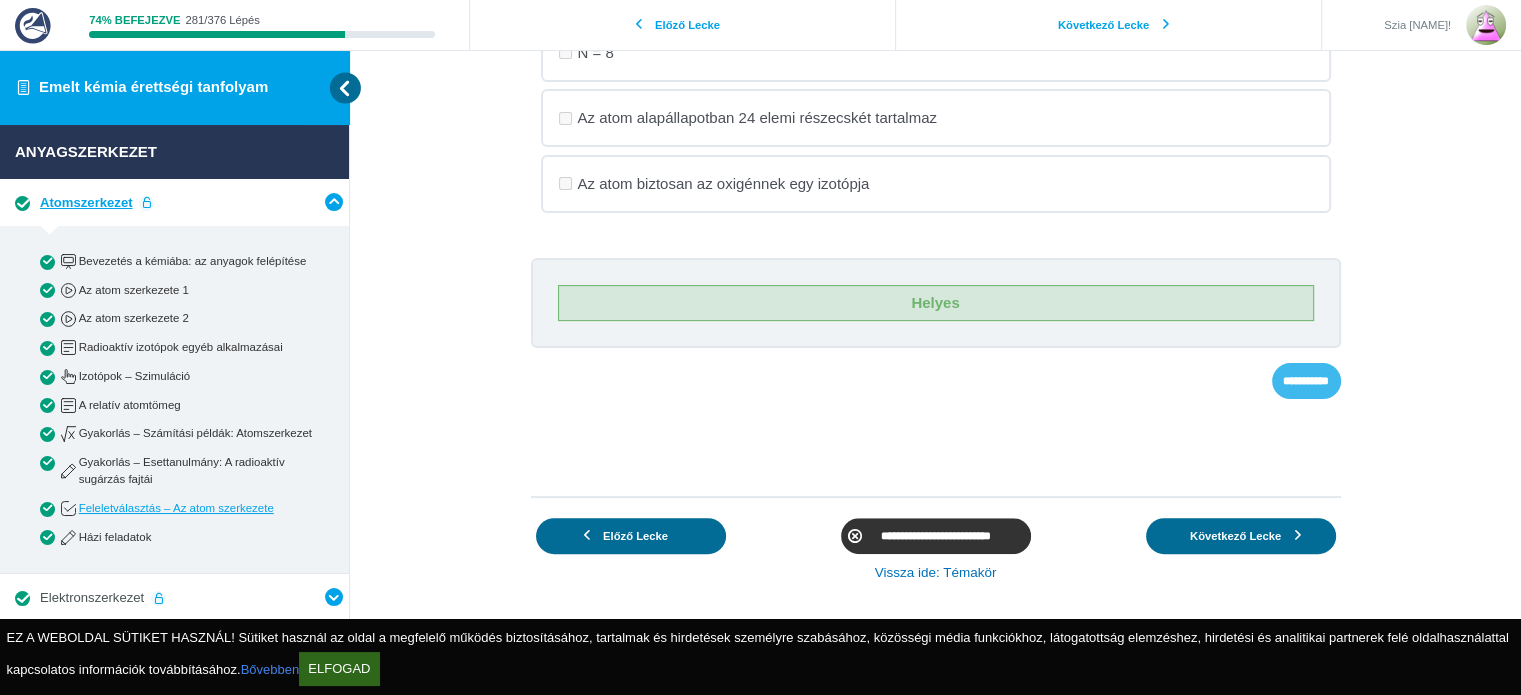 click on "**********" at bounding box center (0, 0) 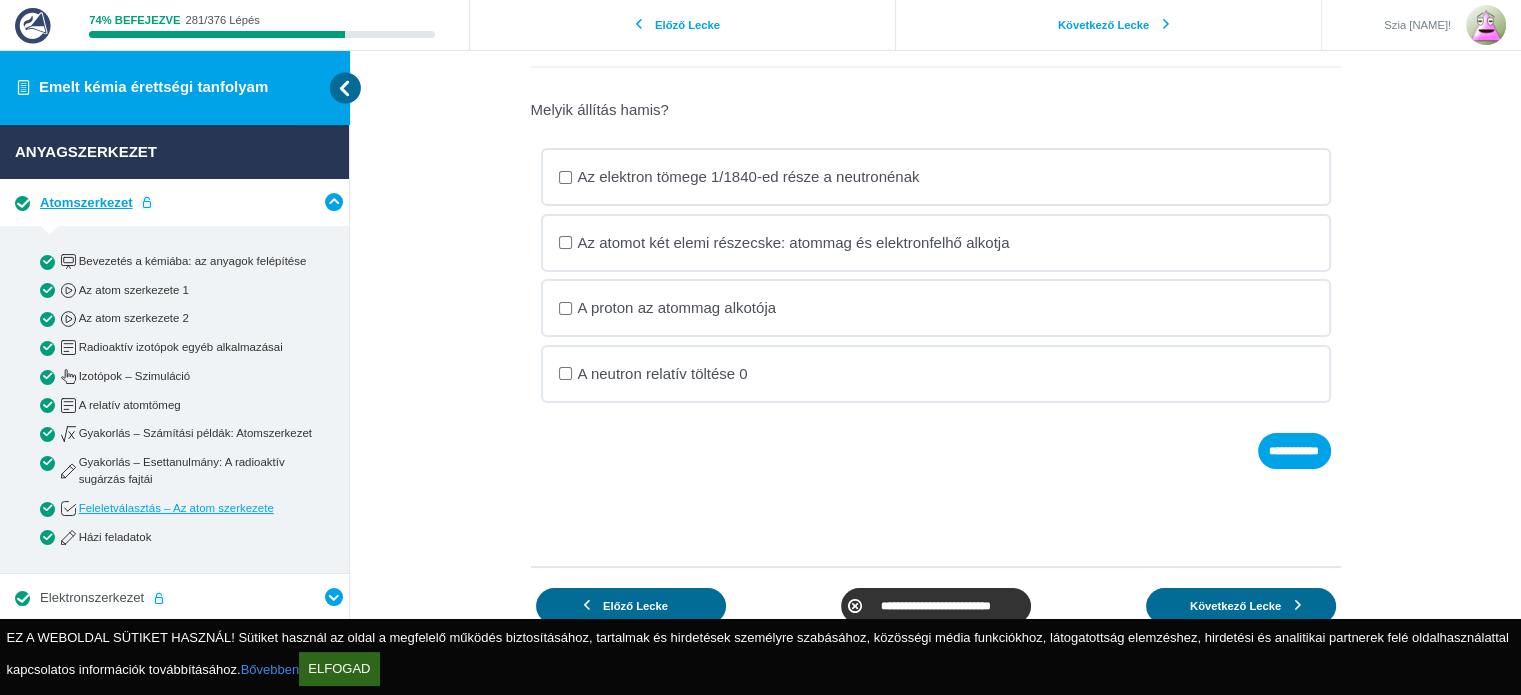 scroll, scrollTop: 330, scrollLeft: 0, axis: vertical 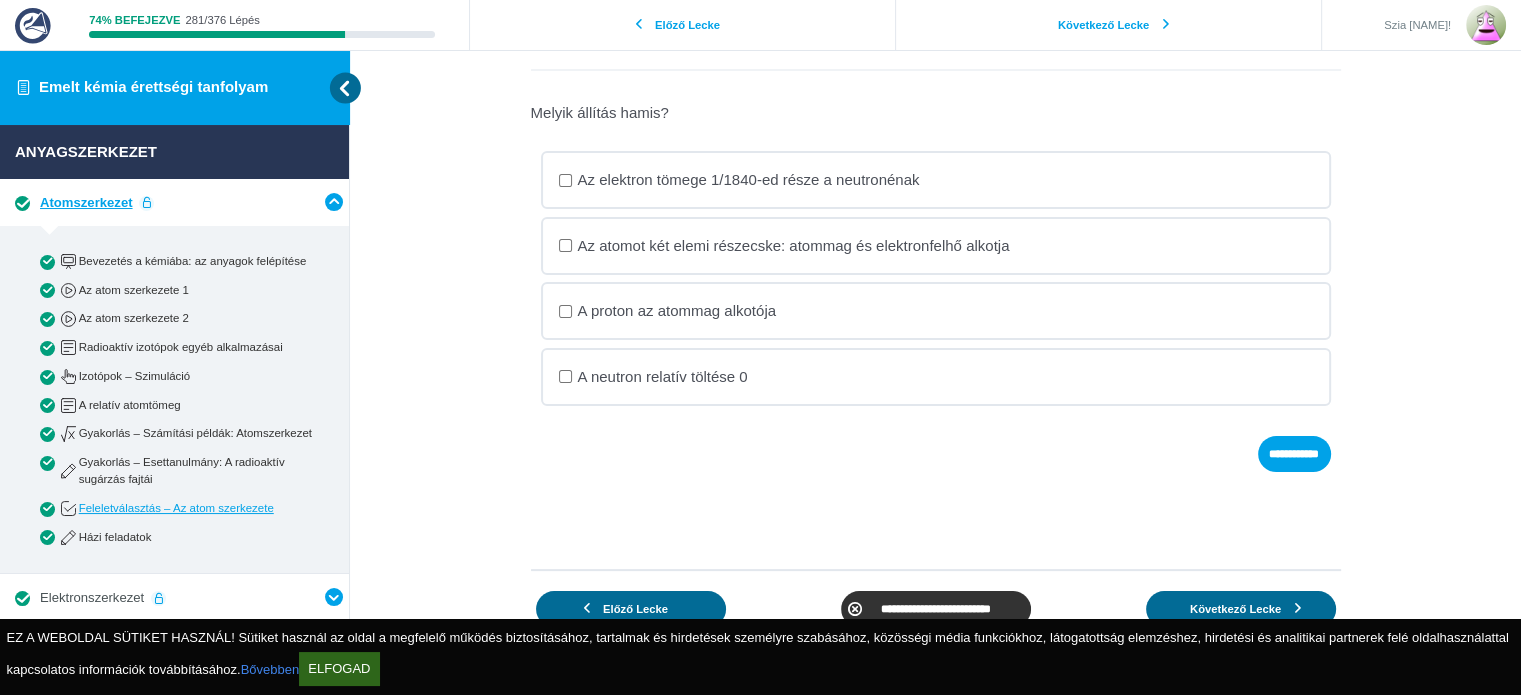 click on "Az elektron tömege 1/1840-ed része a neutronénak" at bounding box center [0, 0] 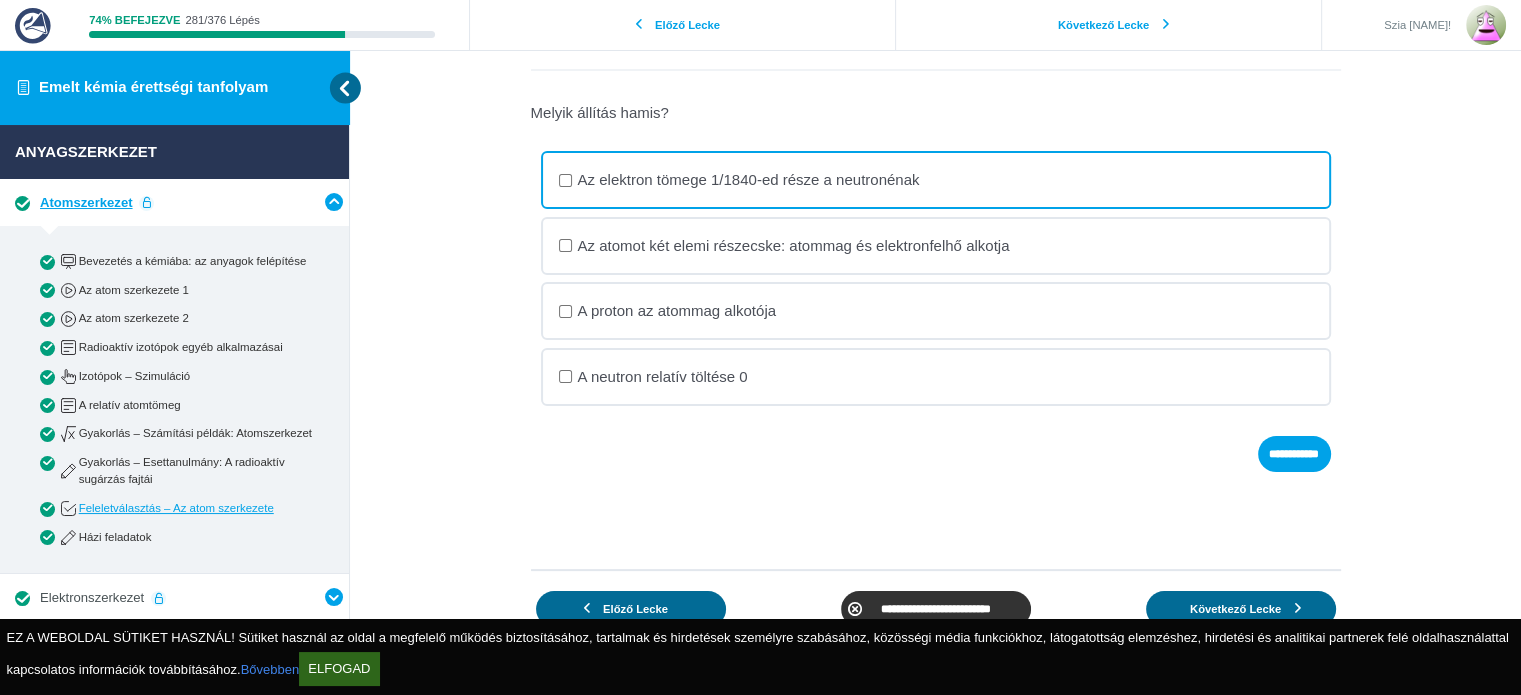 click on "A proton az atommag alkotója" at bounding box center (0, 0) 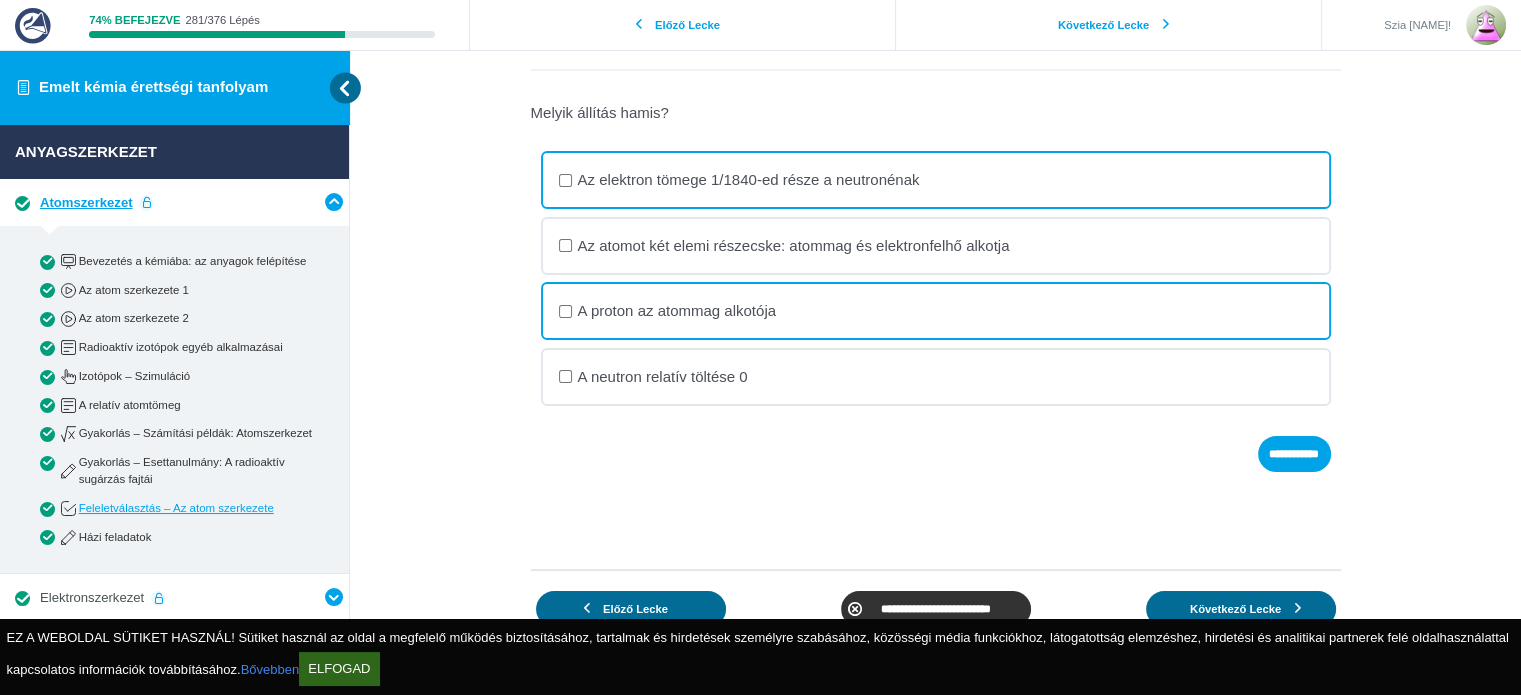 click on "A neutron relatív töltése 0" at bounding box center (0, 0) 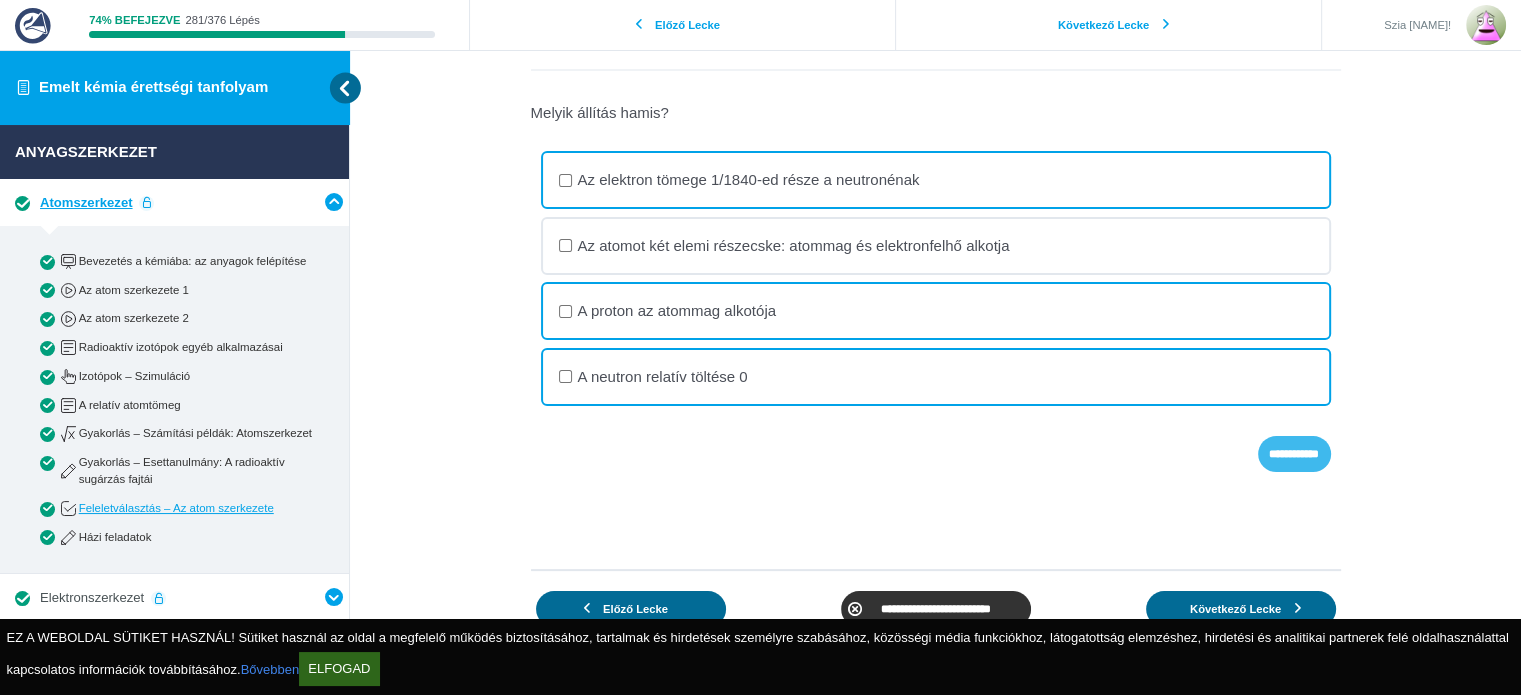 click on "**********" at bounding box center [0, 0] 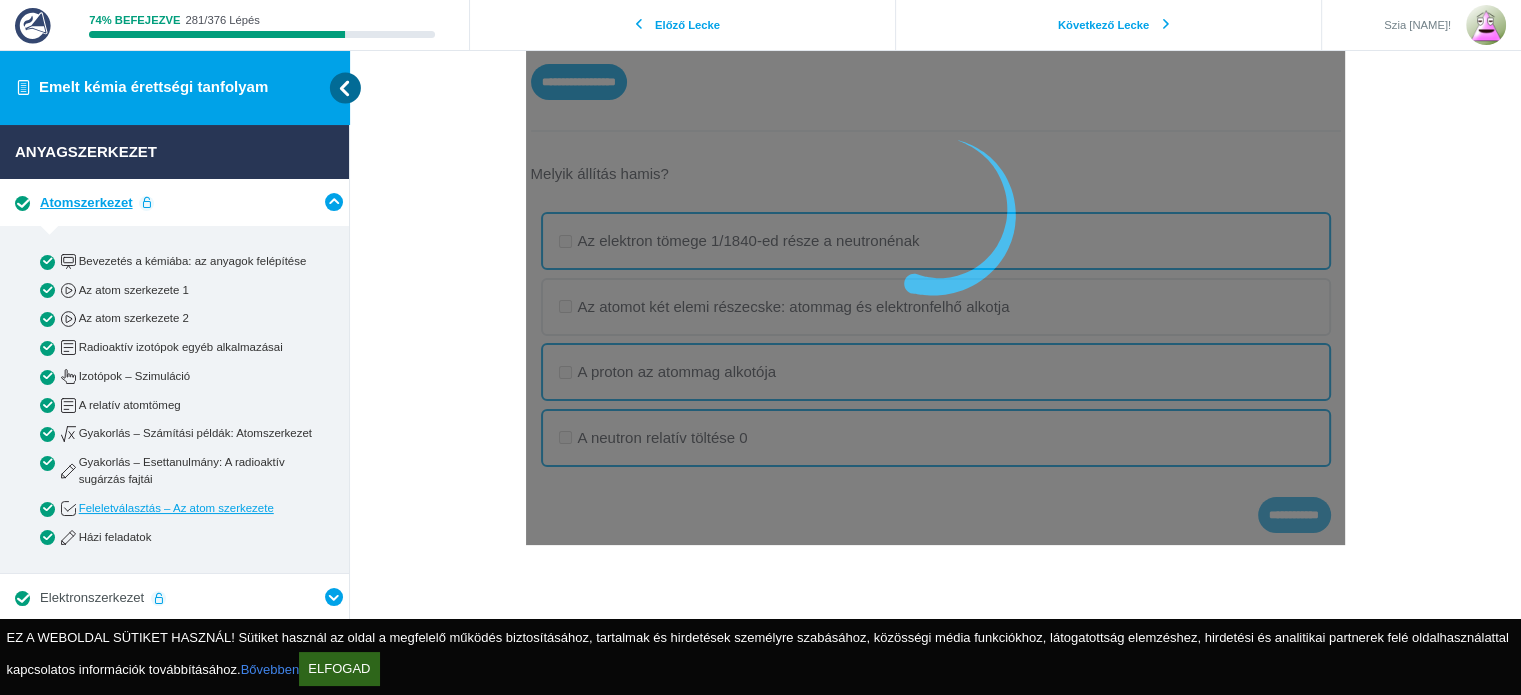 scroll, scrollTop: 274, scrollLeft: 0, axis: vertical 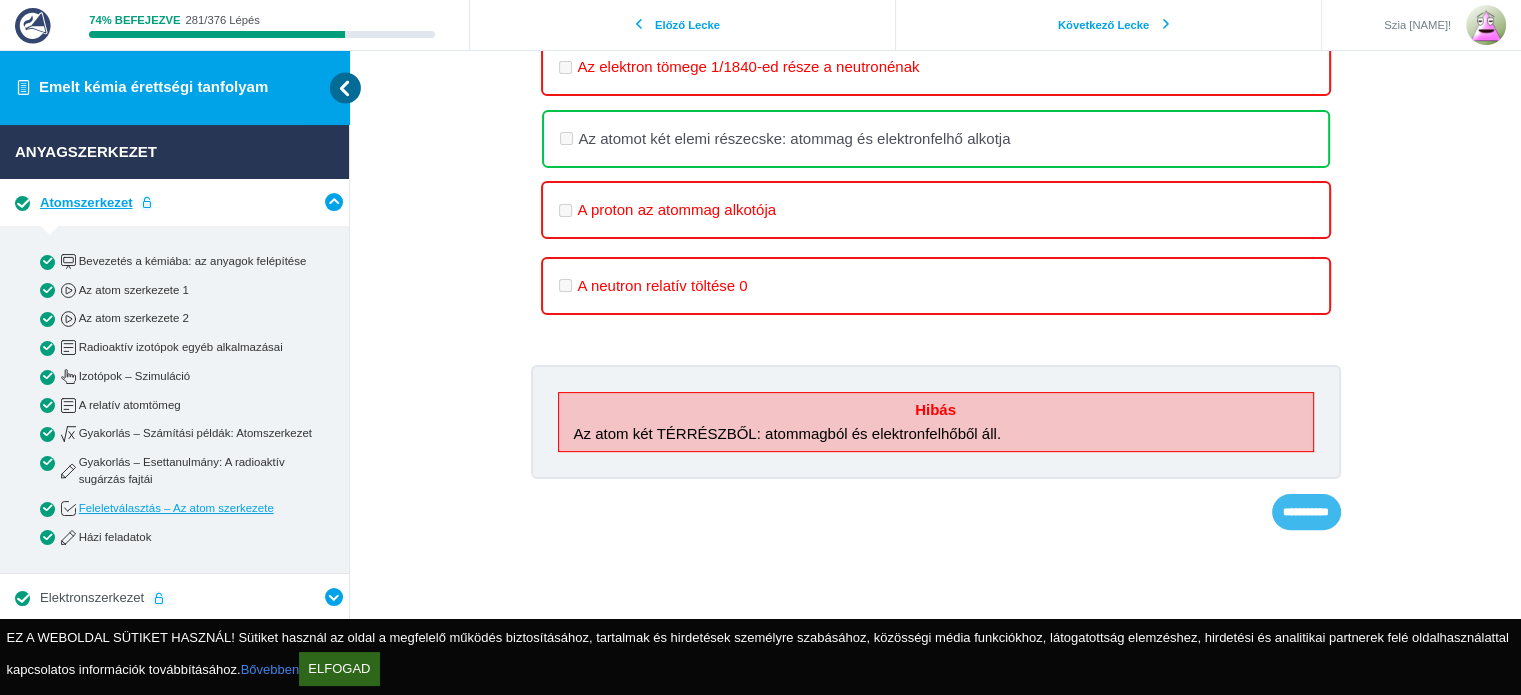 click on "**********" at bounding box center [0, 0] 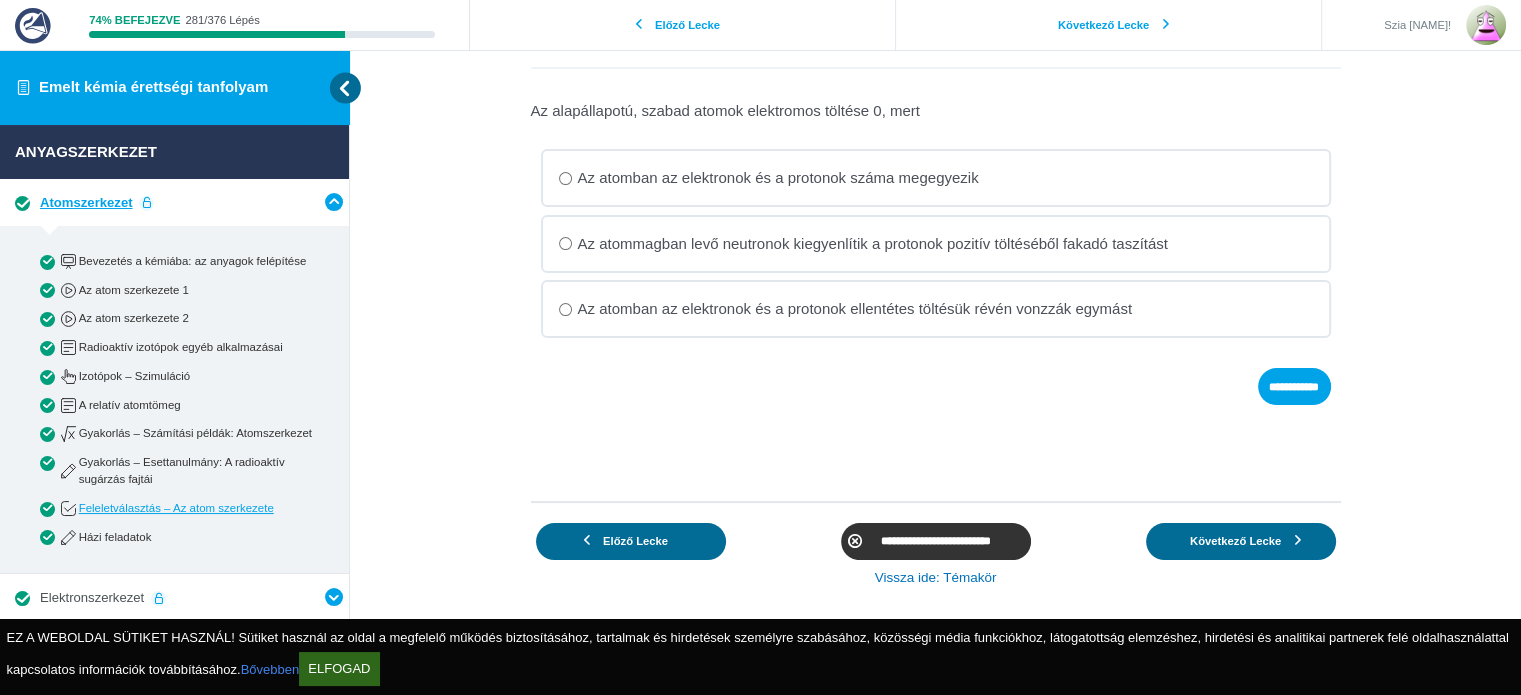 scroll, scrollTop: 330, scrollLeft: 0, axis: vertical 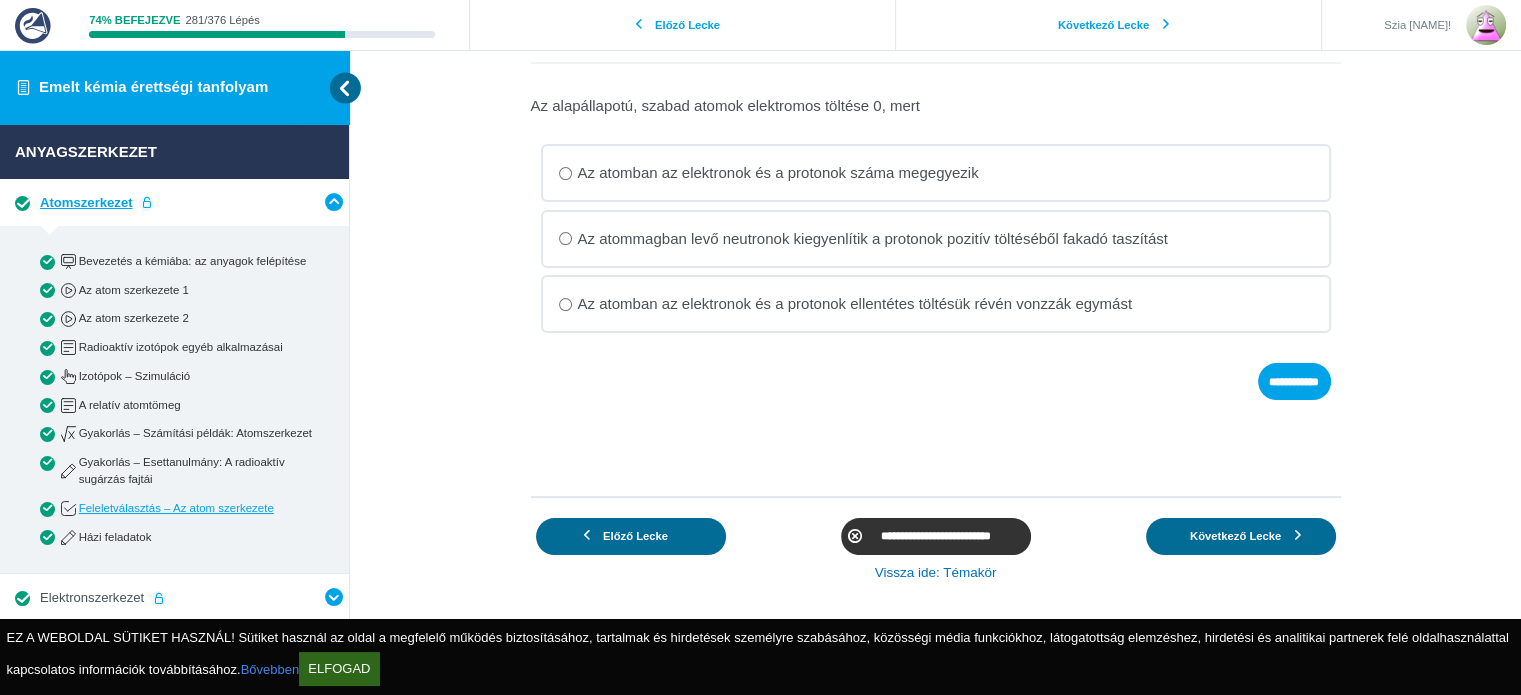 click on "Az atomban az elektronok és a protonok száma megegyezik" at bounding box center (0, 0) 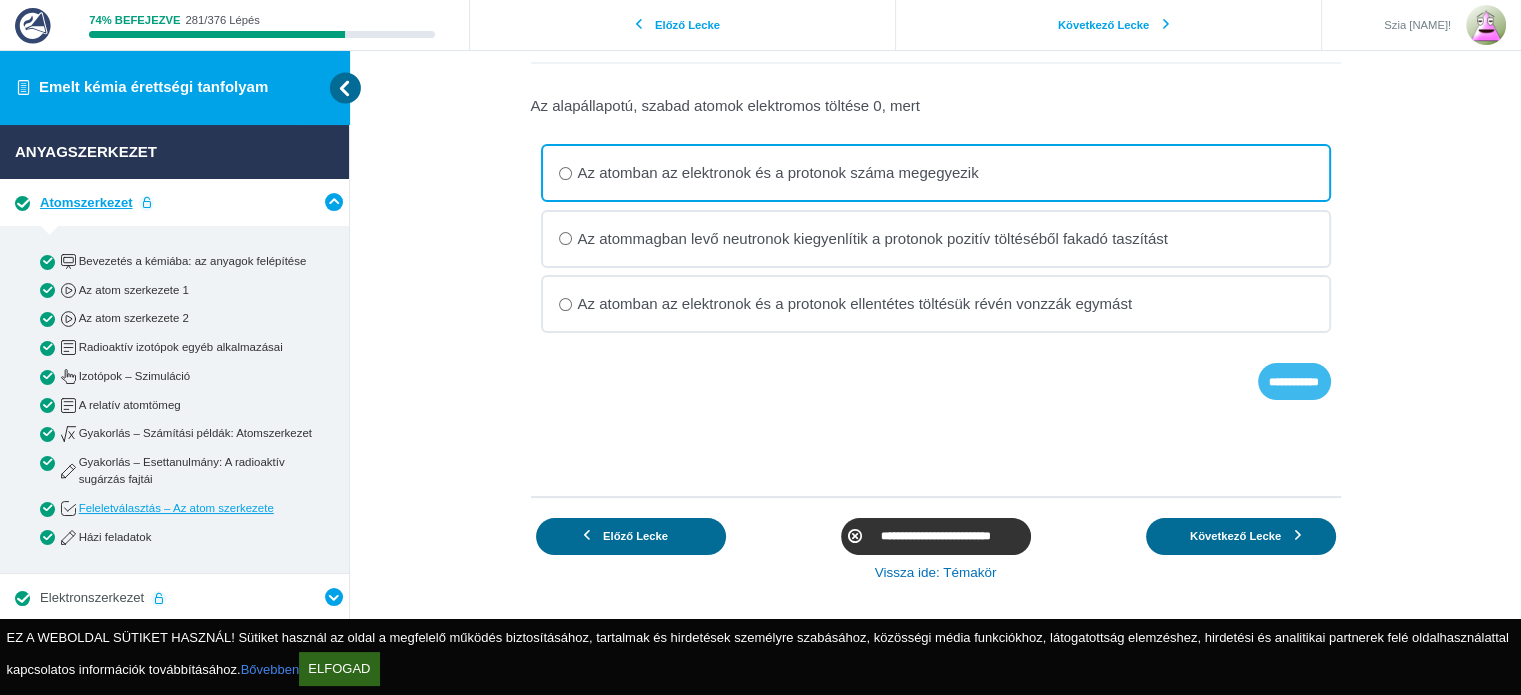 click on "**********" at bounding box center [0, 0] 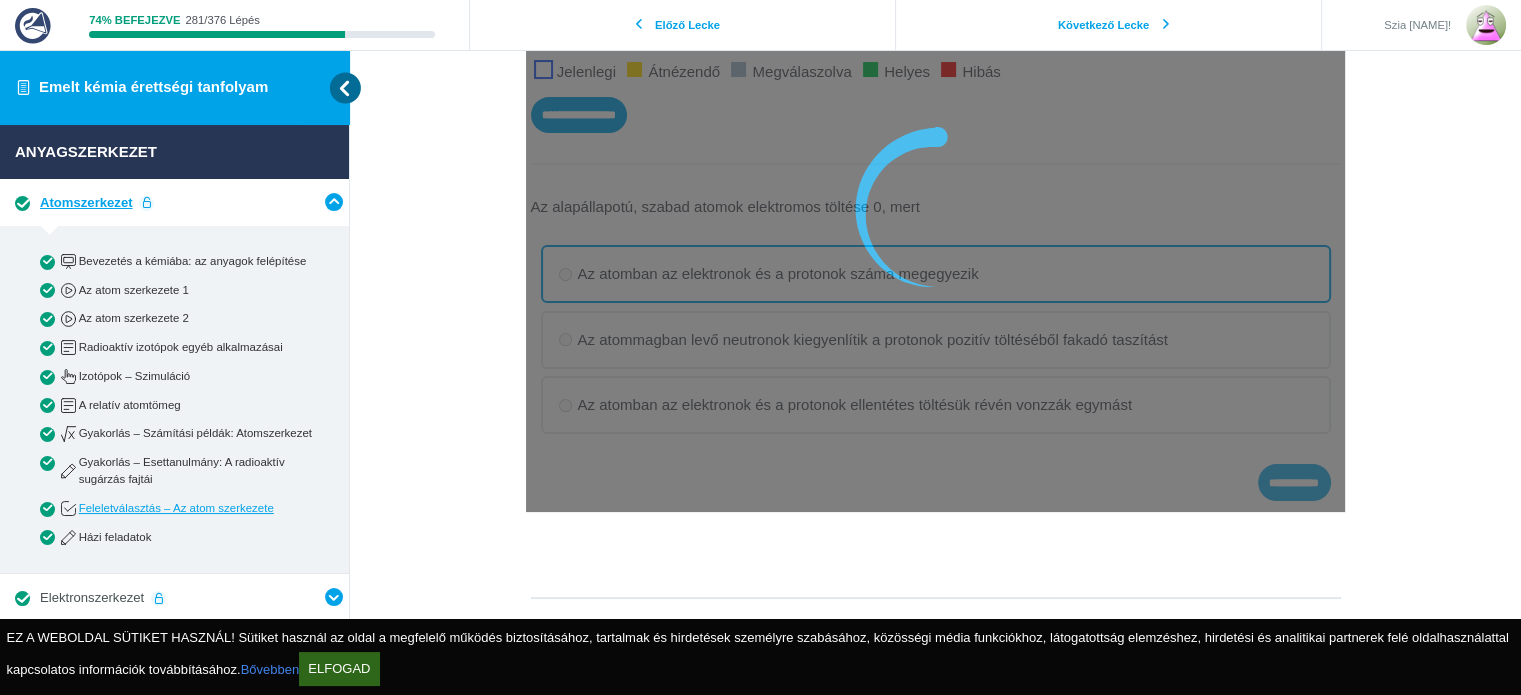 scroll, scrollTop: 231, scrollLeft: 0, axis: vertical 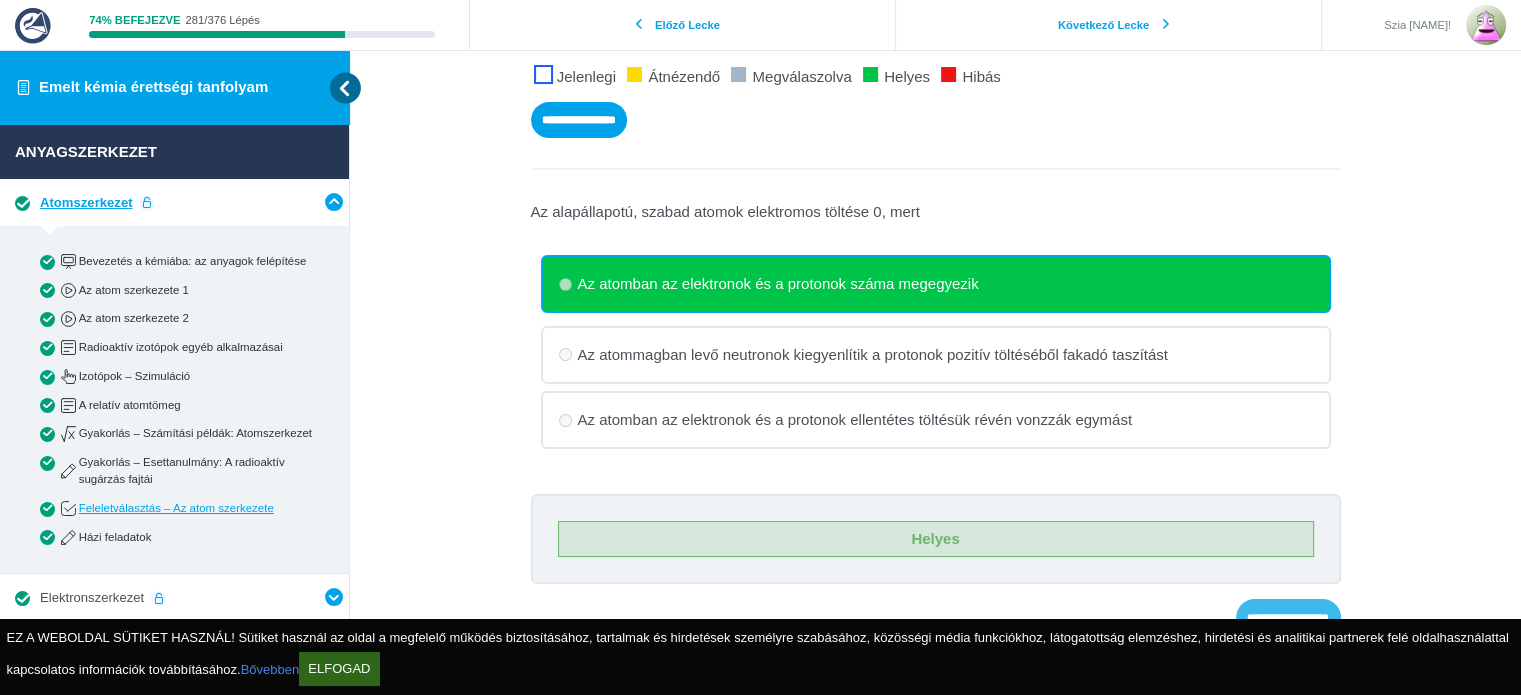 click on "**********" at bounding box center [0, 0] 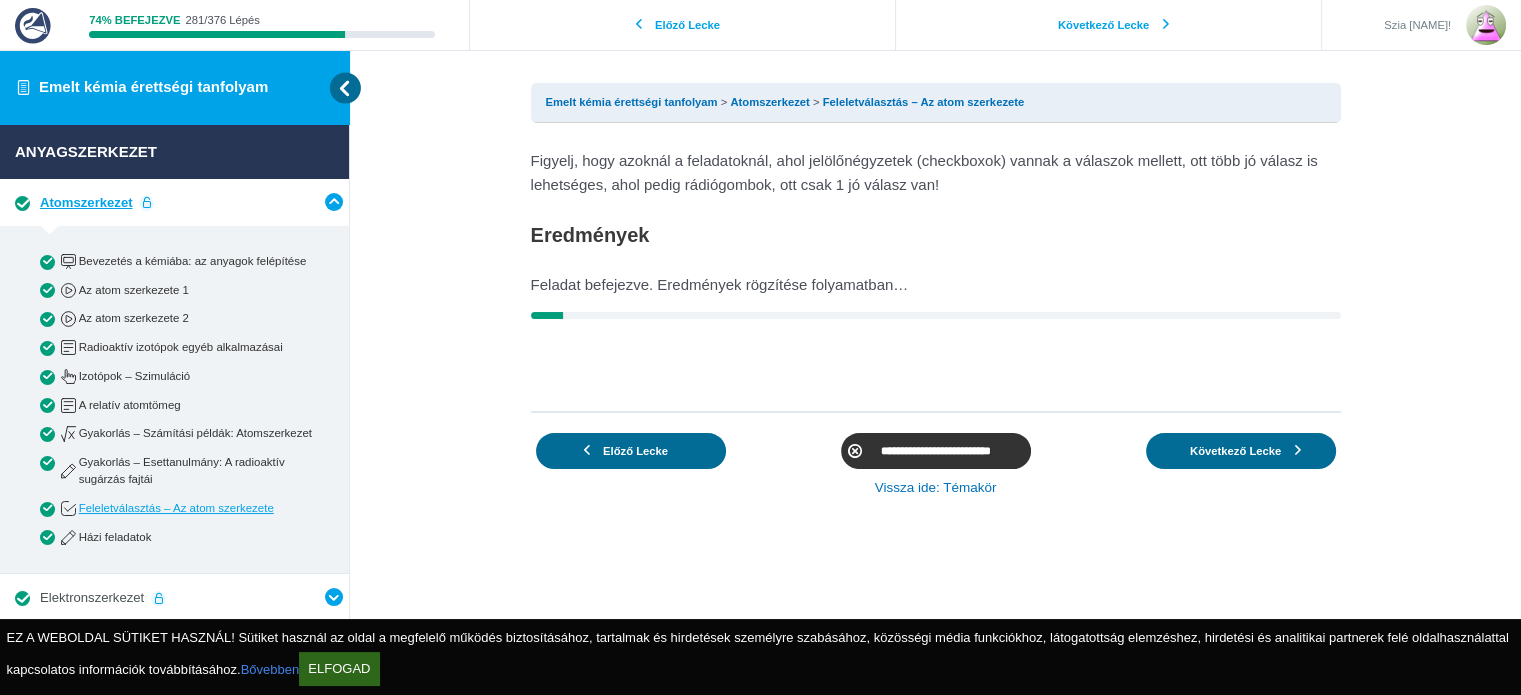 scroll, scrollTop: 0, scrollLeft: 0, axis: both 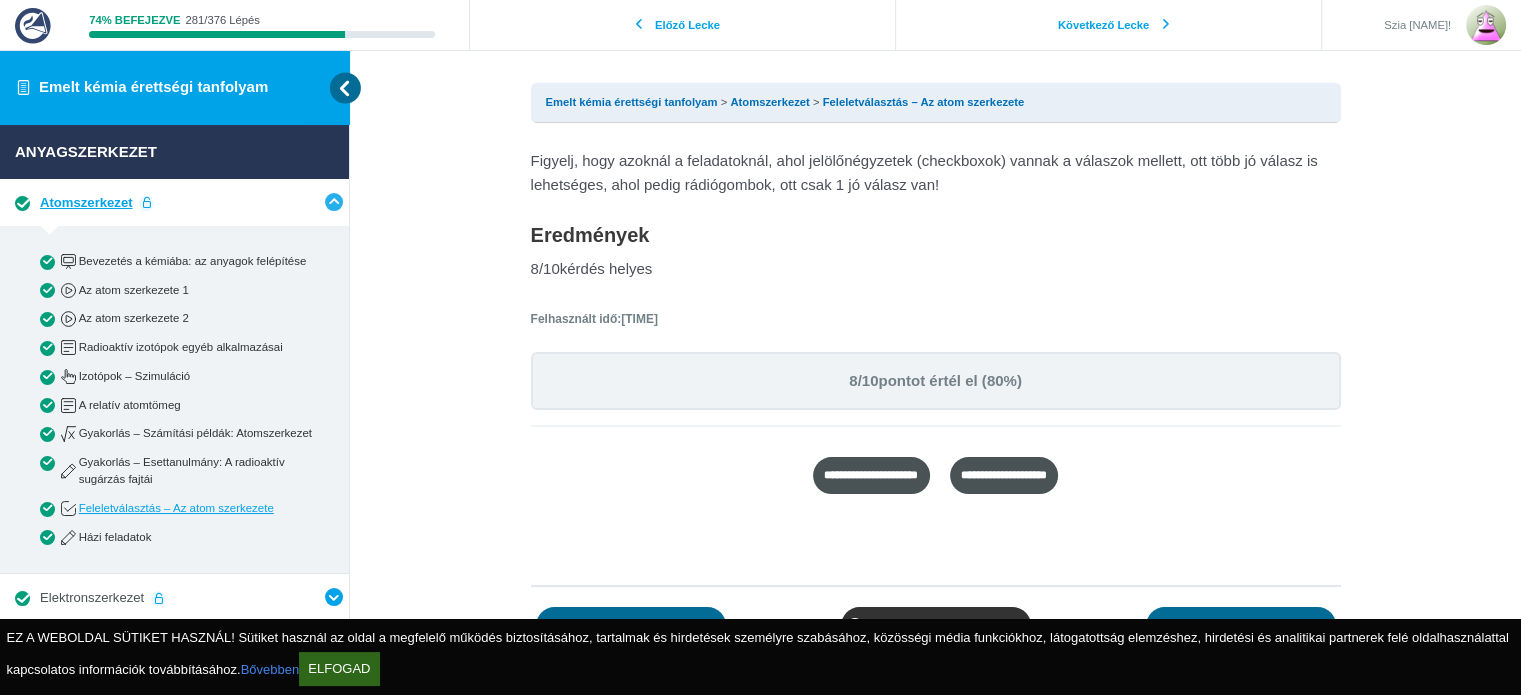 click at bounding box center [334, 202] 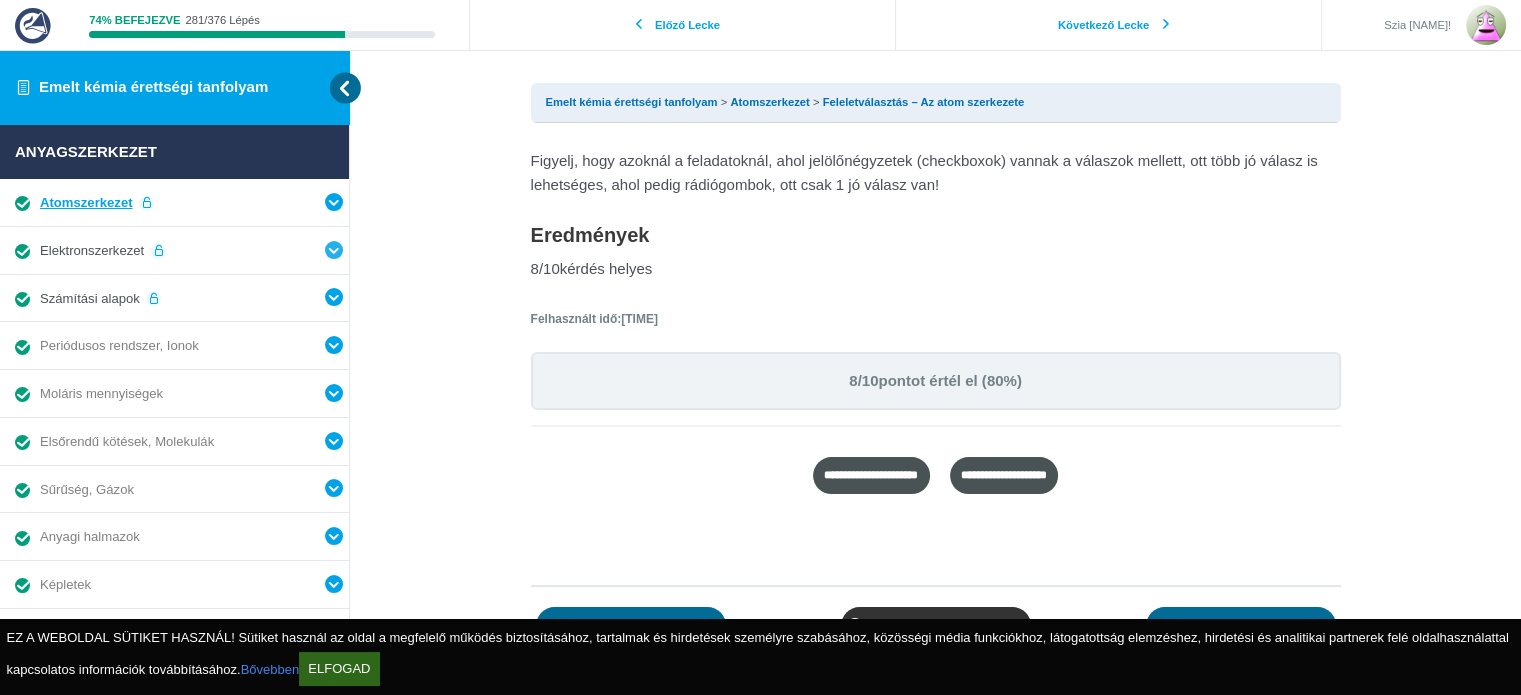 click at bounding box center (334, 250) 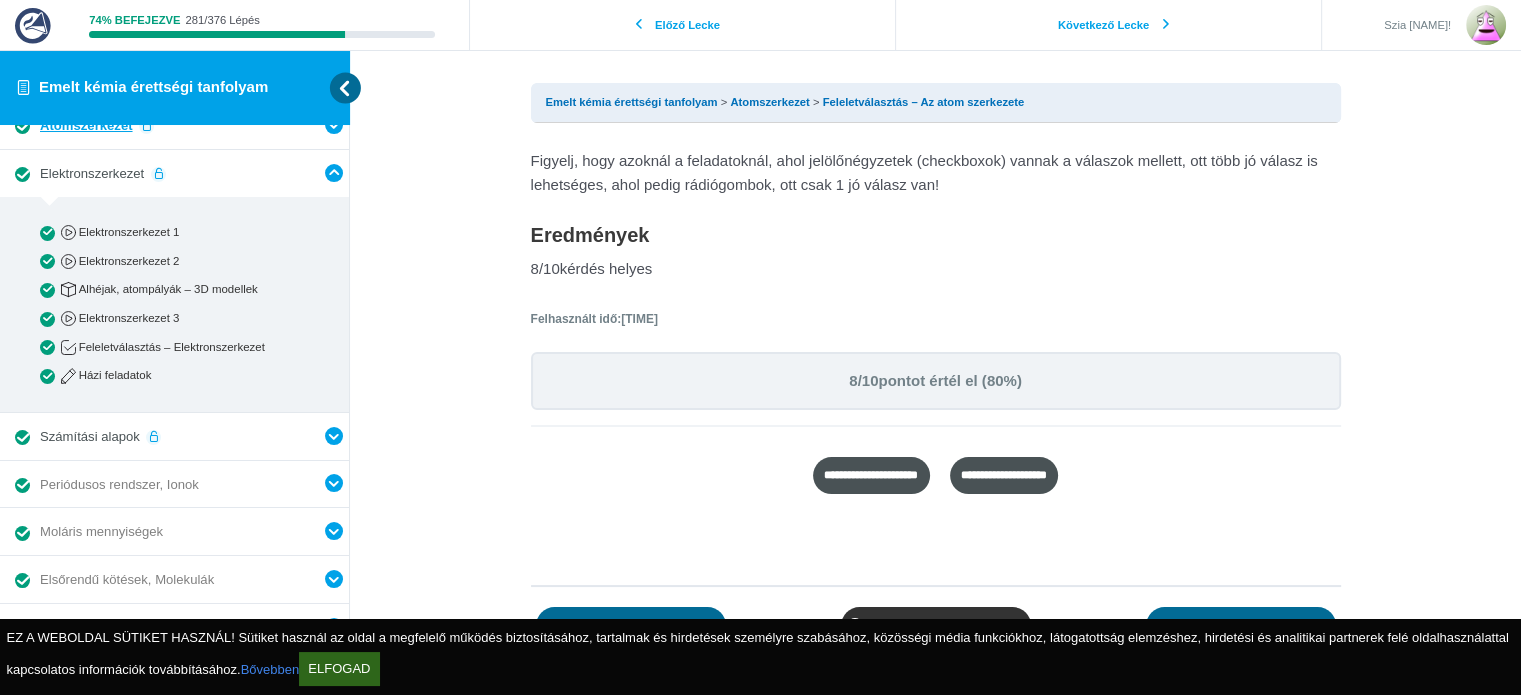 scroll, scrollTop: 90, scrollLeft: 0, axis: vertical 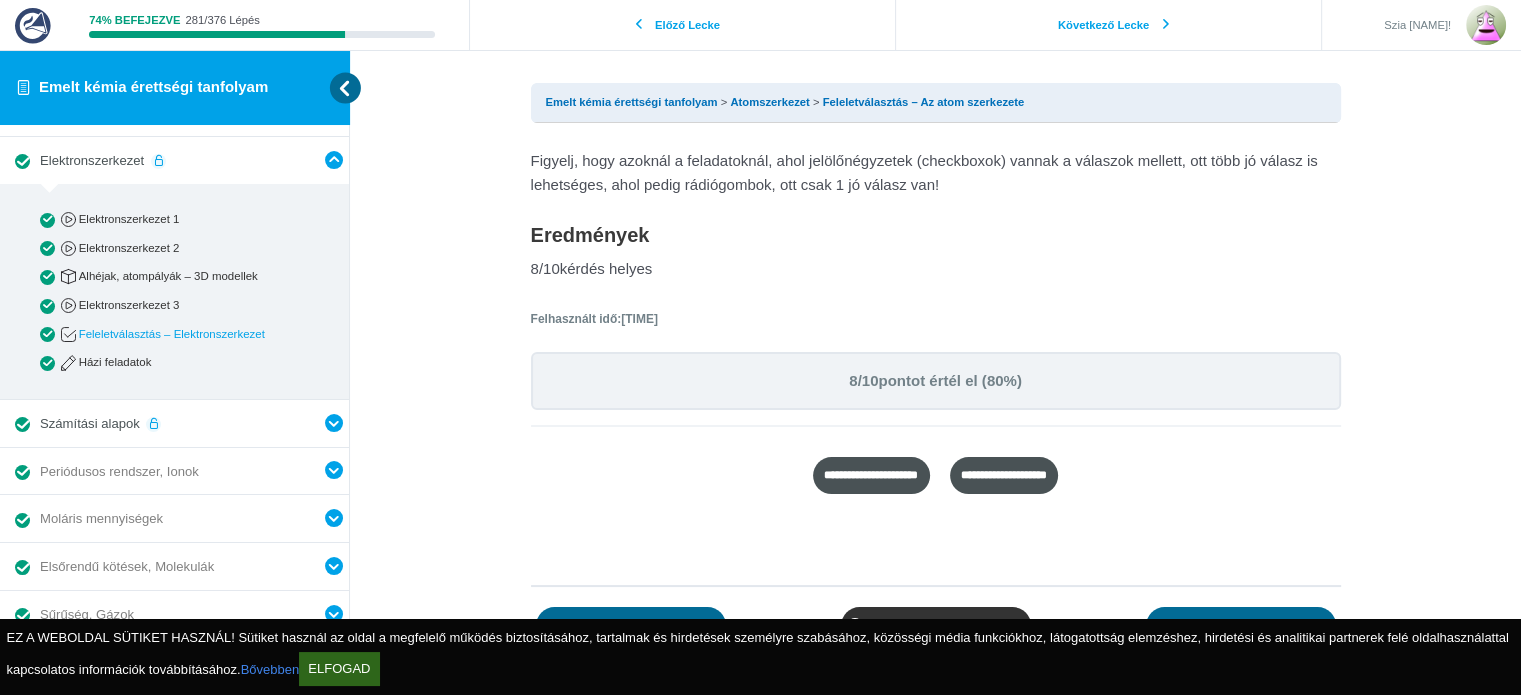 click on "Feleletválasztás – Elektronszerkezet" at bounding box center [191, 334] 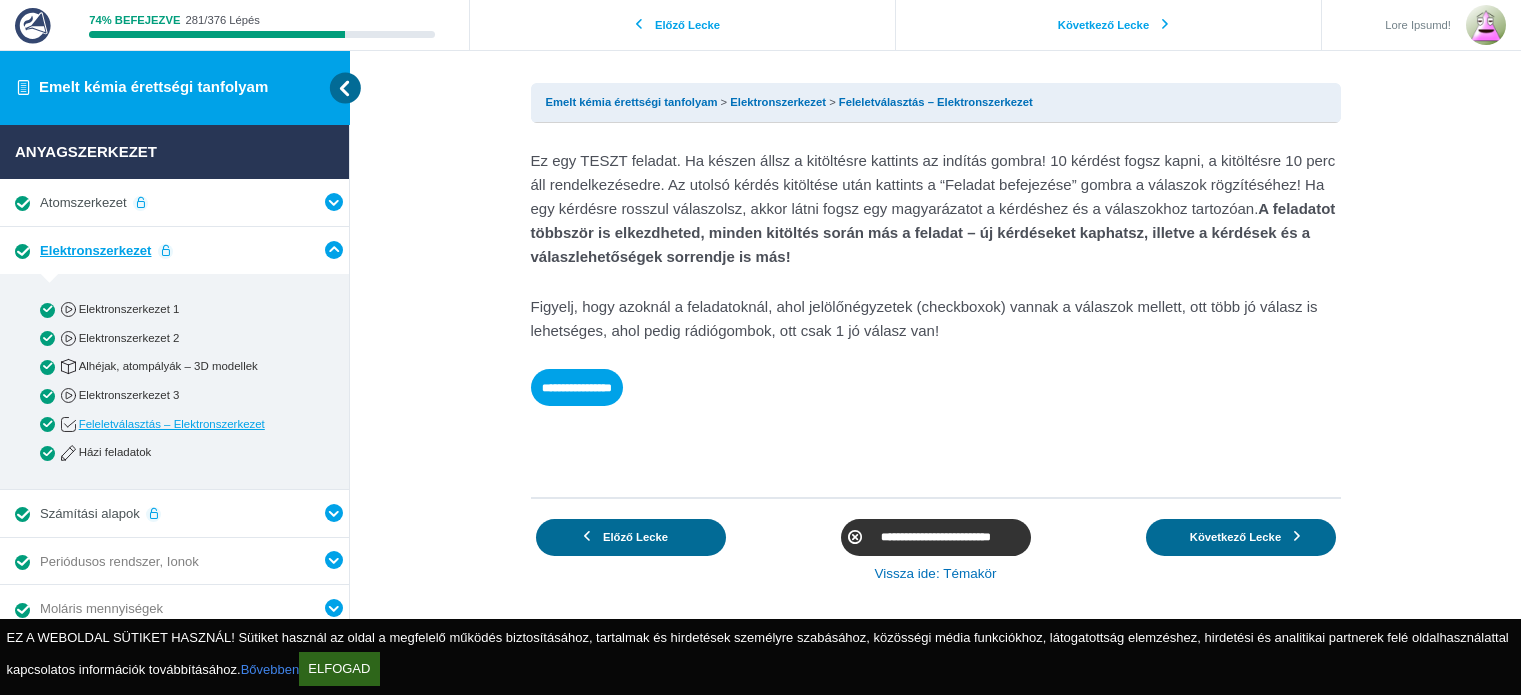 scroll, scrollTop: 0, scrollLeft: 0, axis: both 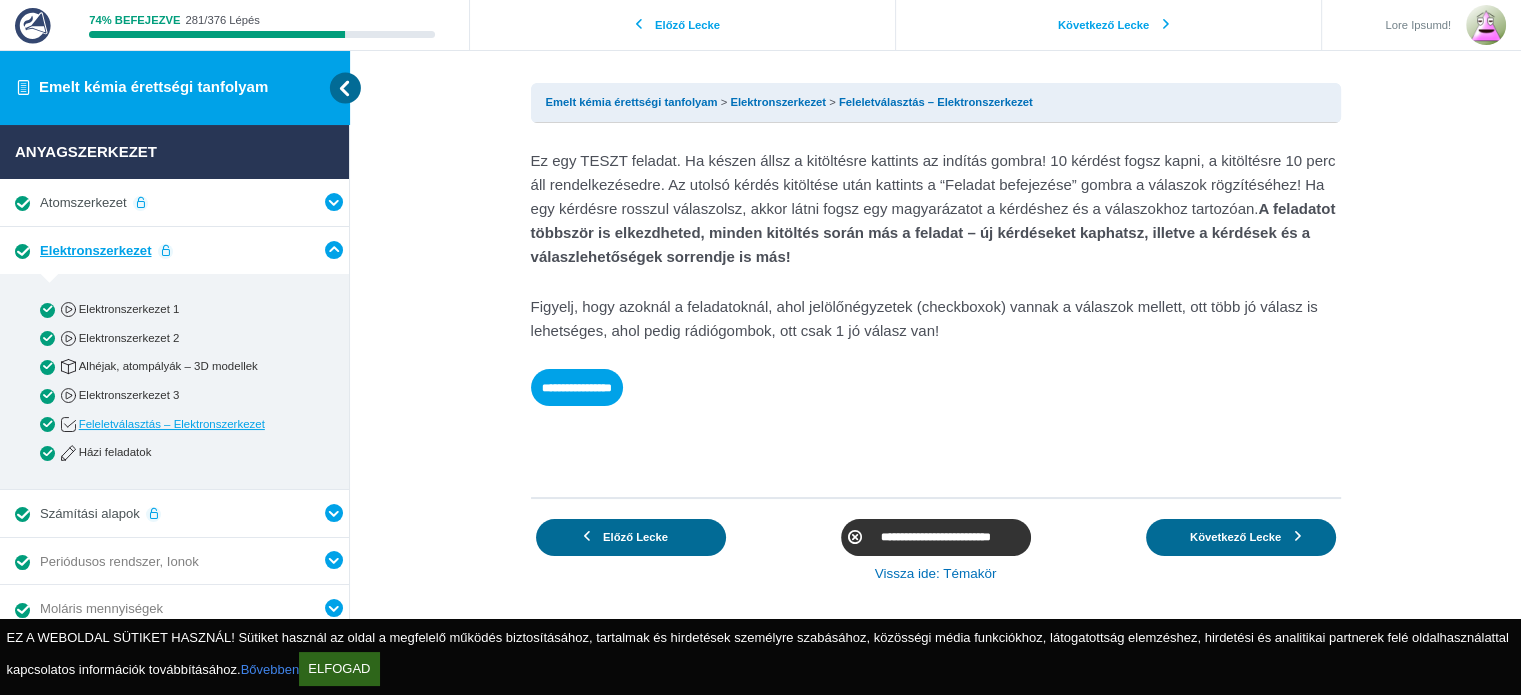 type on "**********" 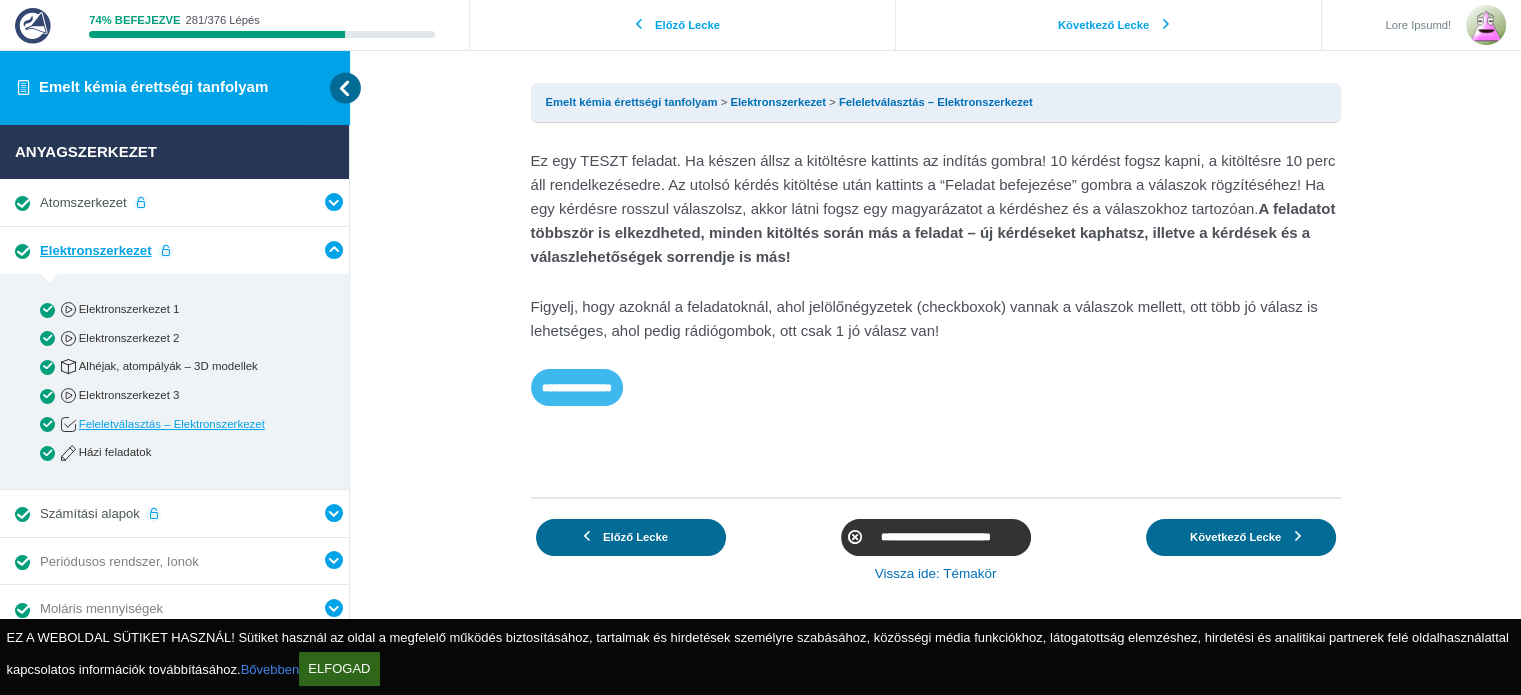 click on "**********" at bounding box center (577, 387) 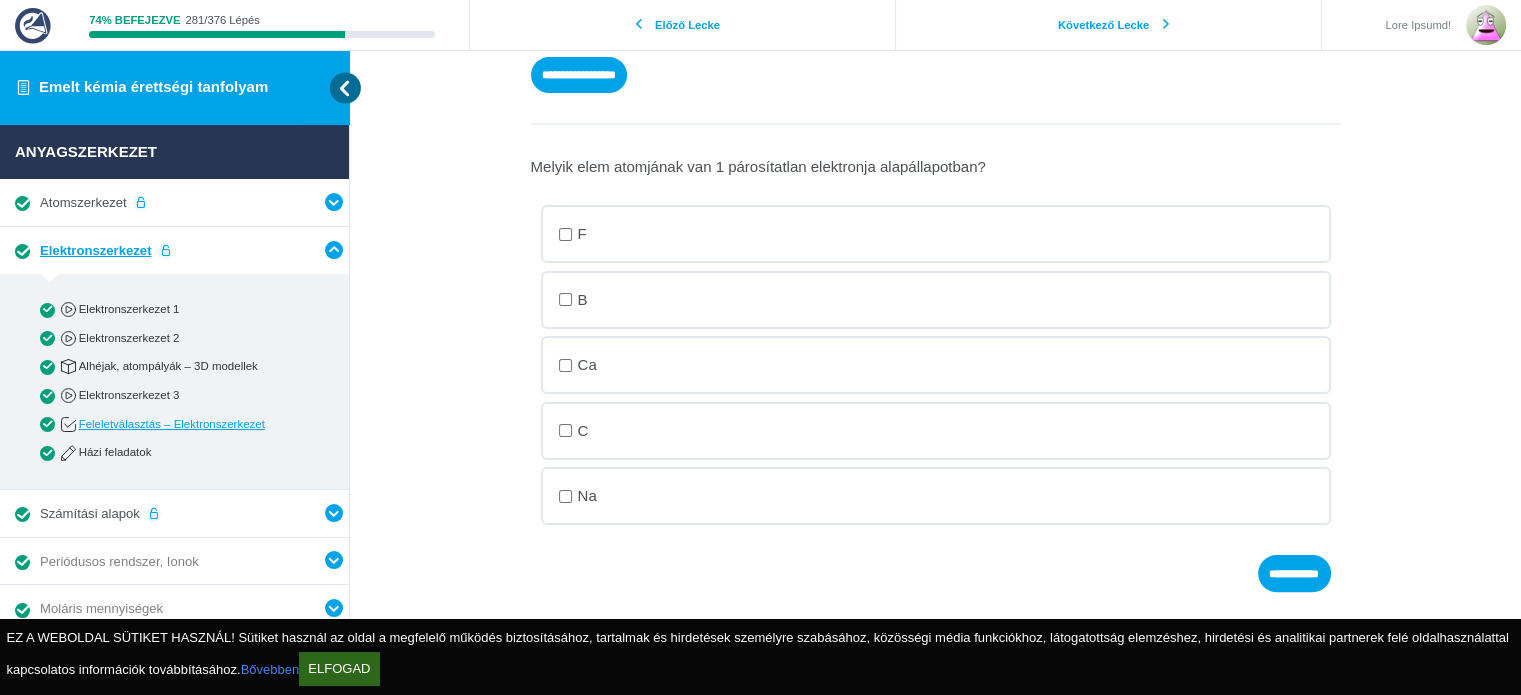 scroll, scrollTop: 379, scrollLeft: 0, axis: vertical 